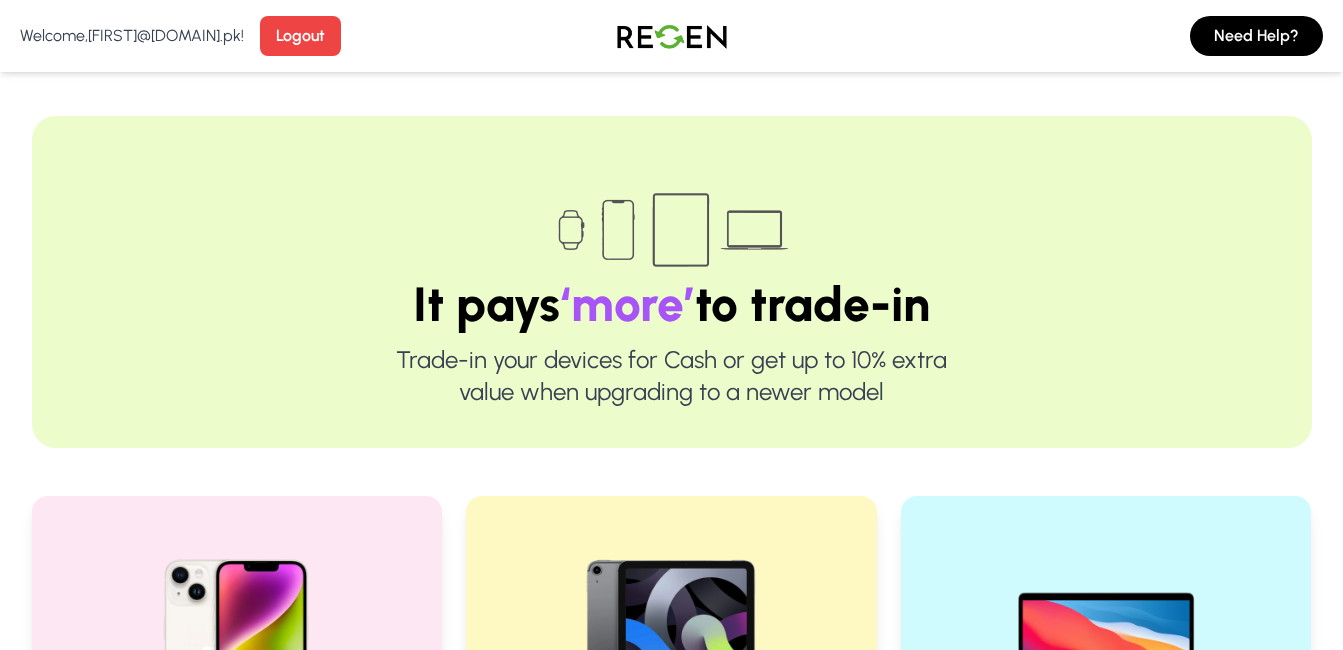 scroll, scrollTop: 233, scrollLeft: 0, axis: vertical 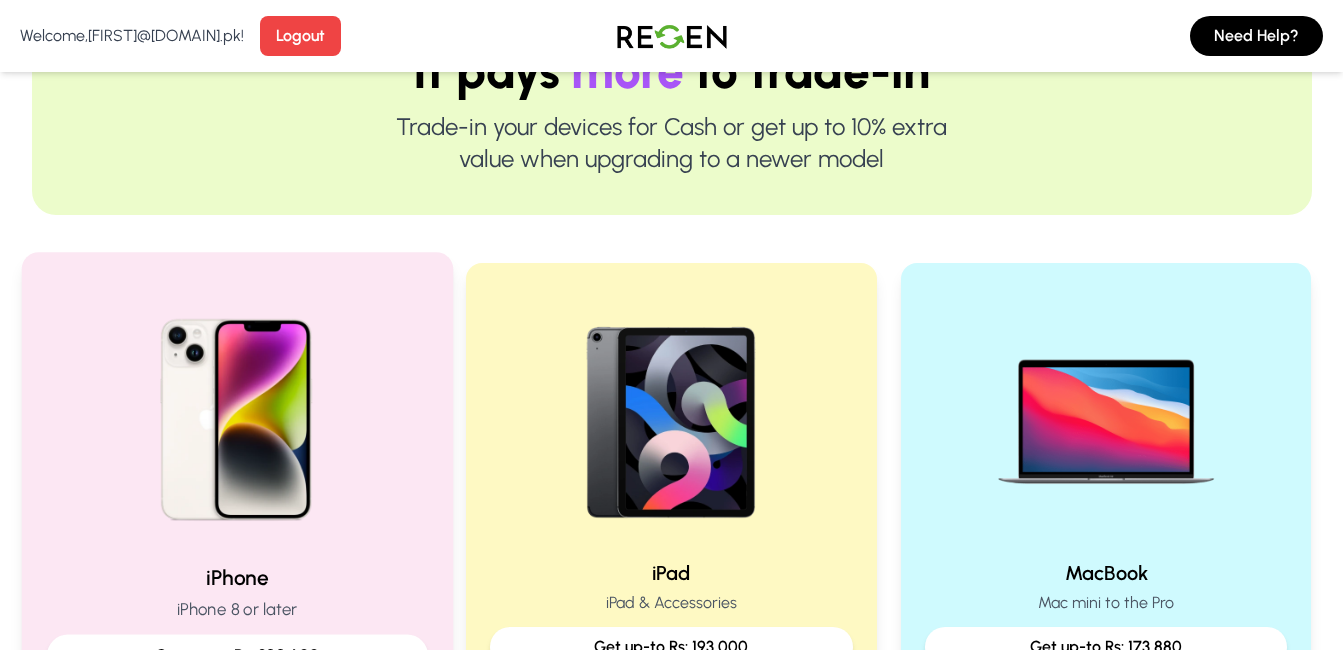 click at bounding box center (236, 412) 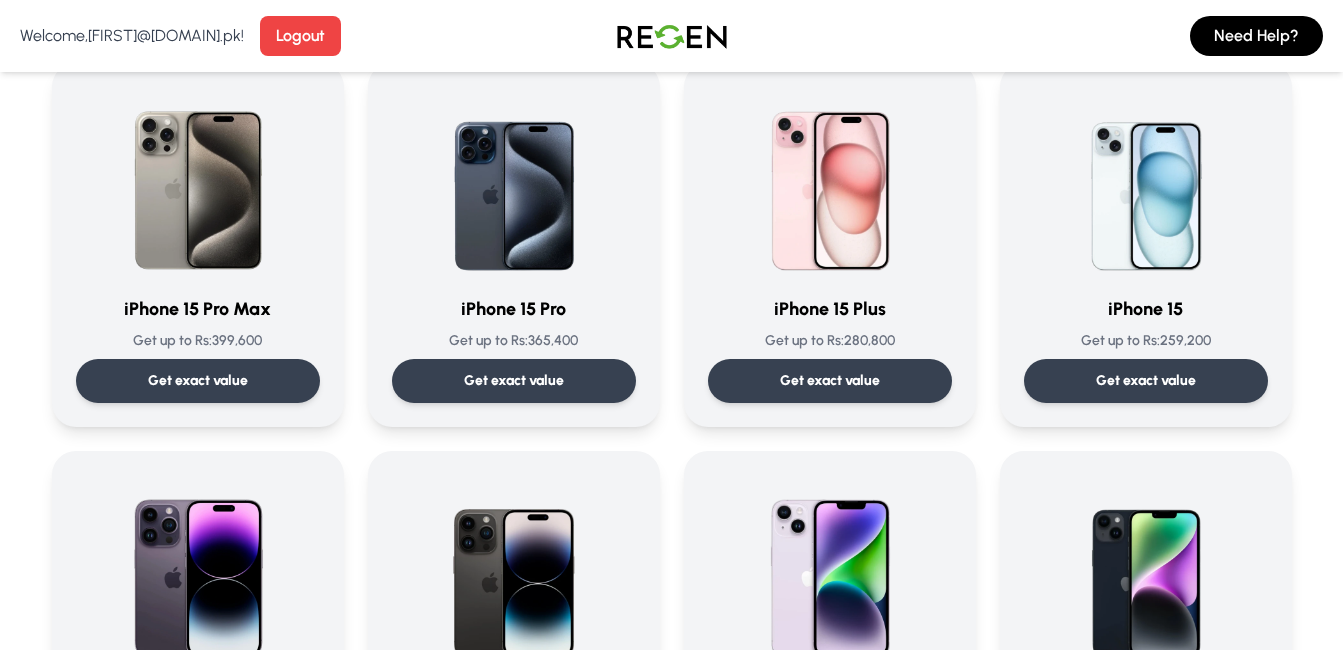 scroll, scrollTop: 233, scrollLeft: 0, axis: vertical 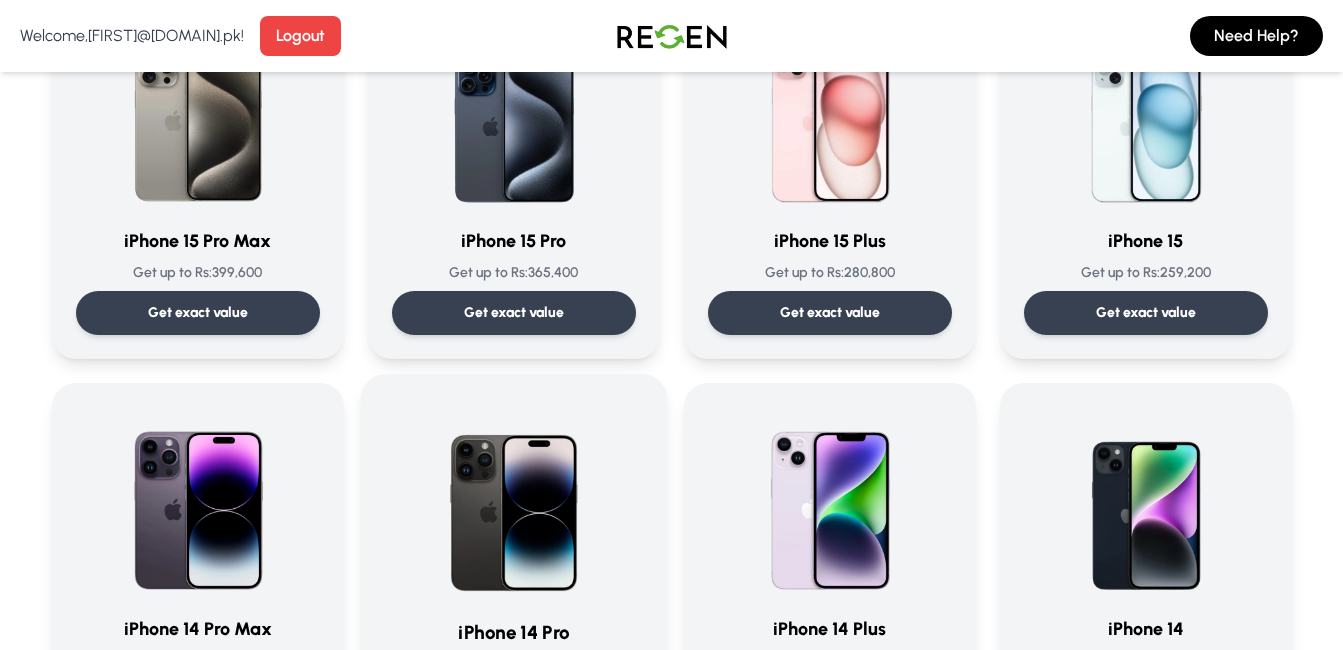 click at bounding box center [513, 500] 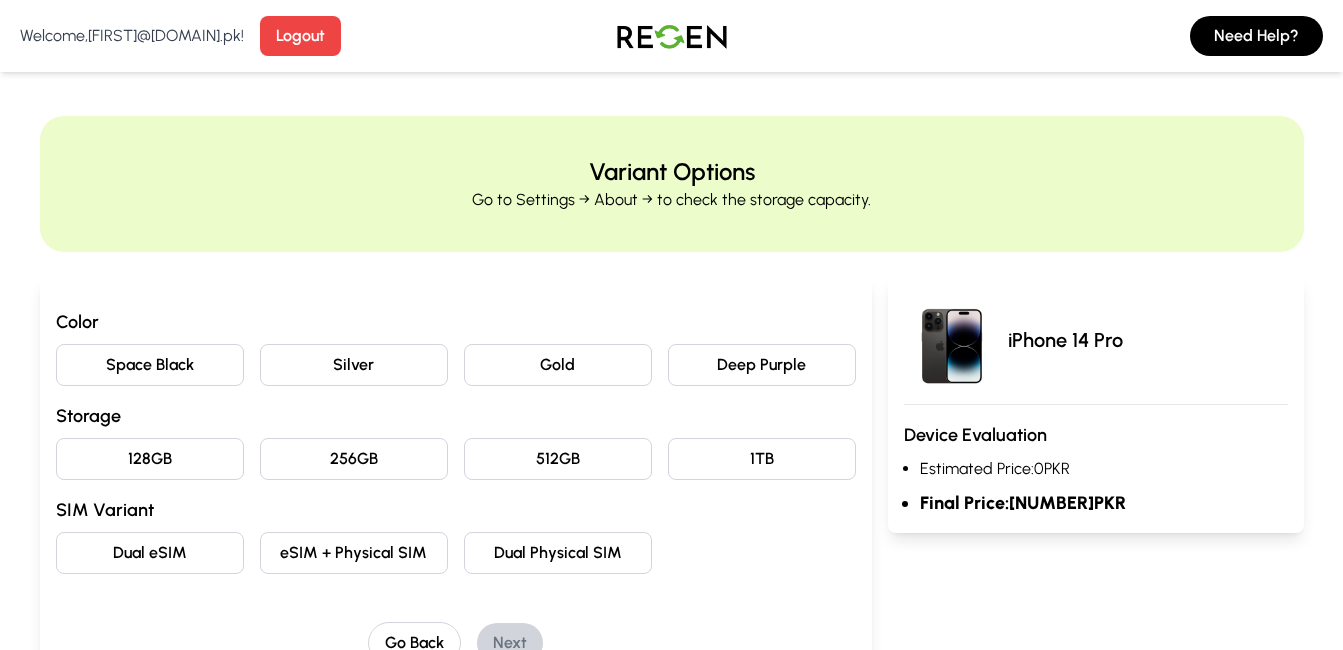 click on "Color Space Black Silver Gold Deep Purple Storage 128GB 256GB 512GB 1TB SIM Variant Dual eSIM eSIM + Physical SIM Dual Physical SIM" at bounding box center [456, 441] 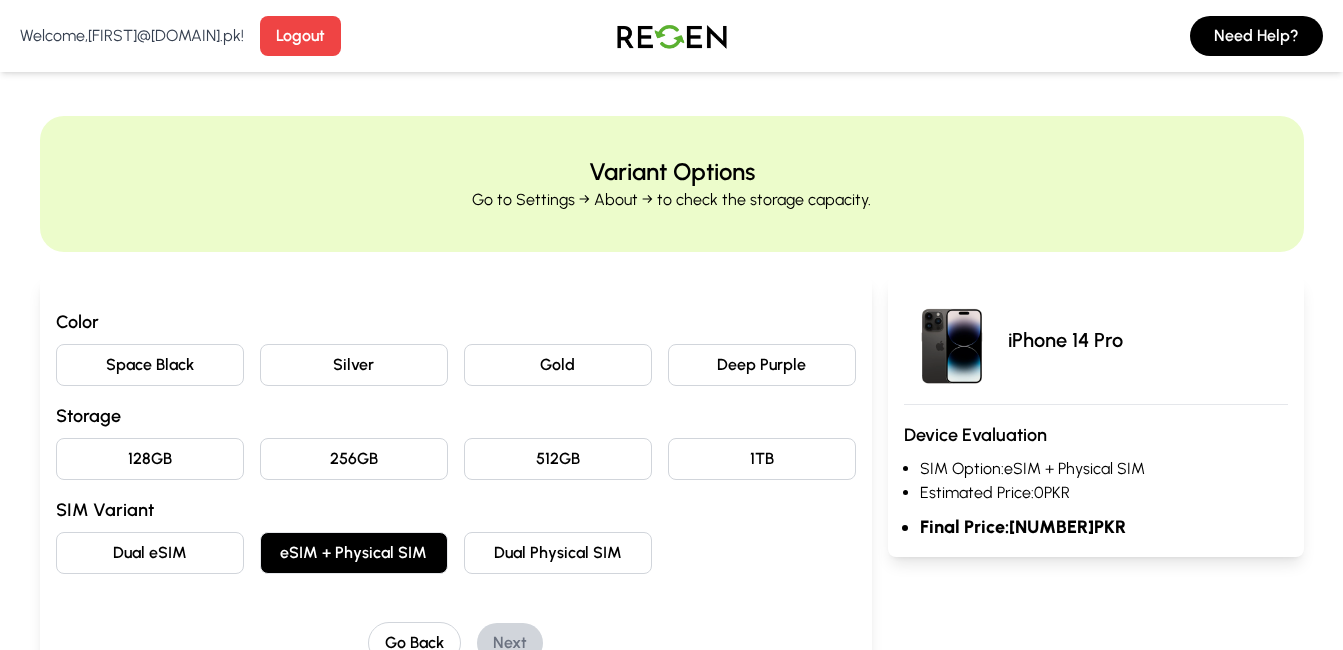 click on "256GB" at bounding box center [354, 459] 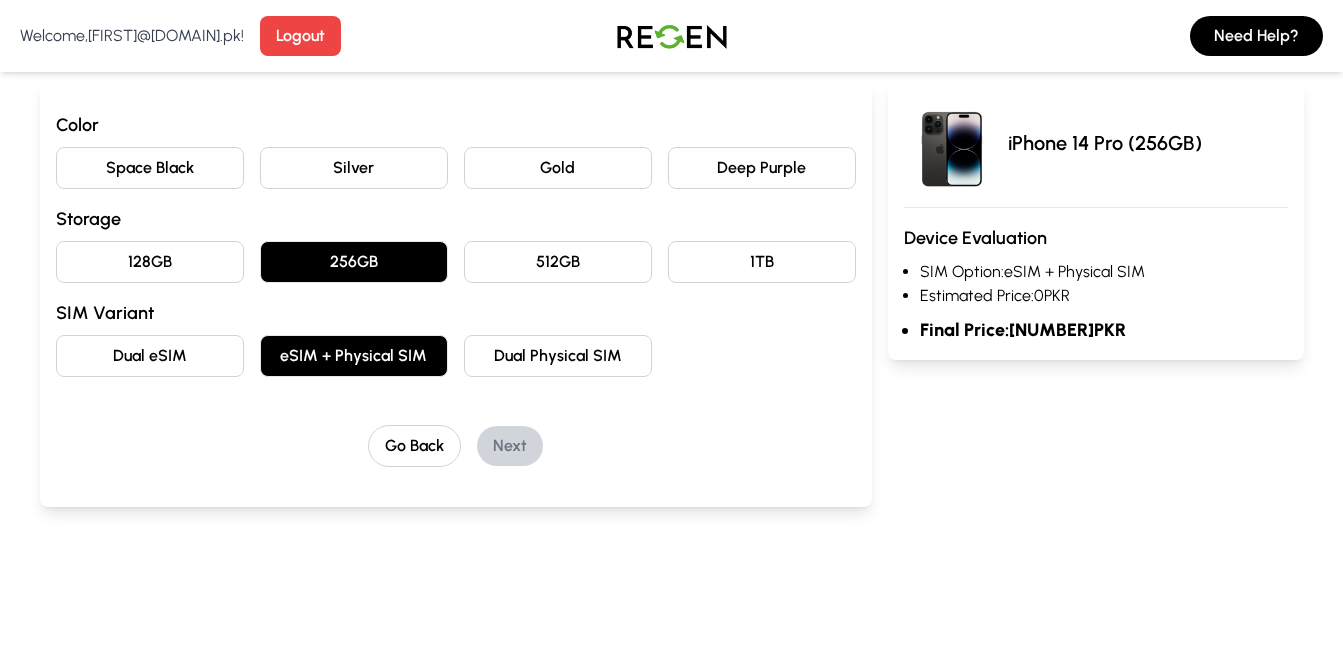 scroll, scrollTop: 233, scrollLeft: 0, axis: vertical 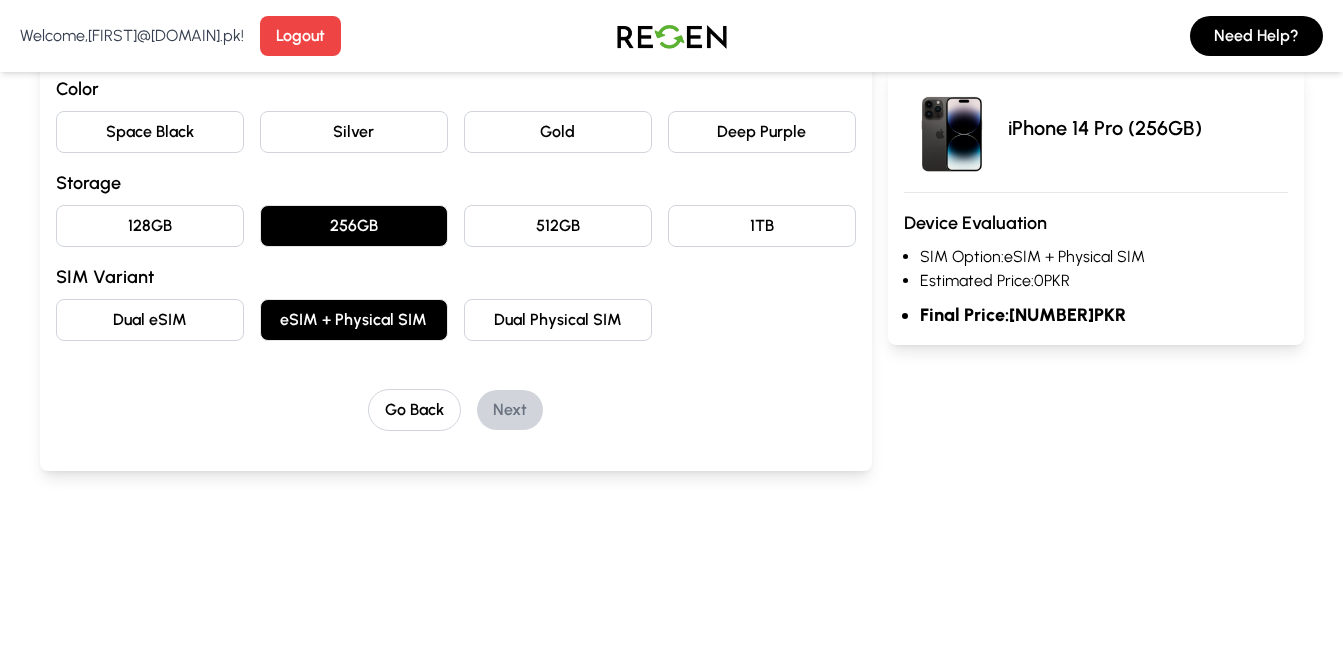 click on "Silver" at bounding box center [354, 132] 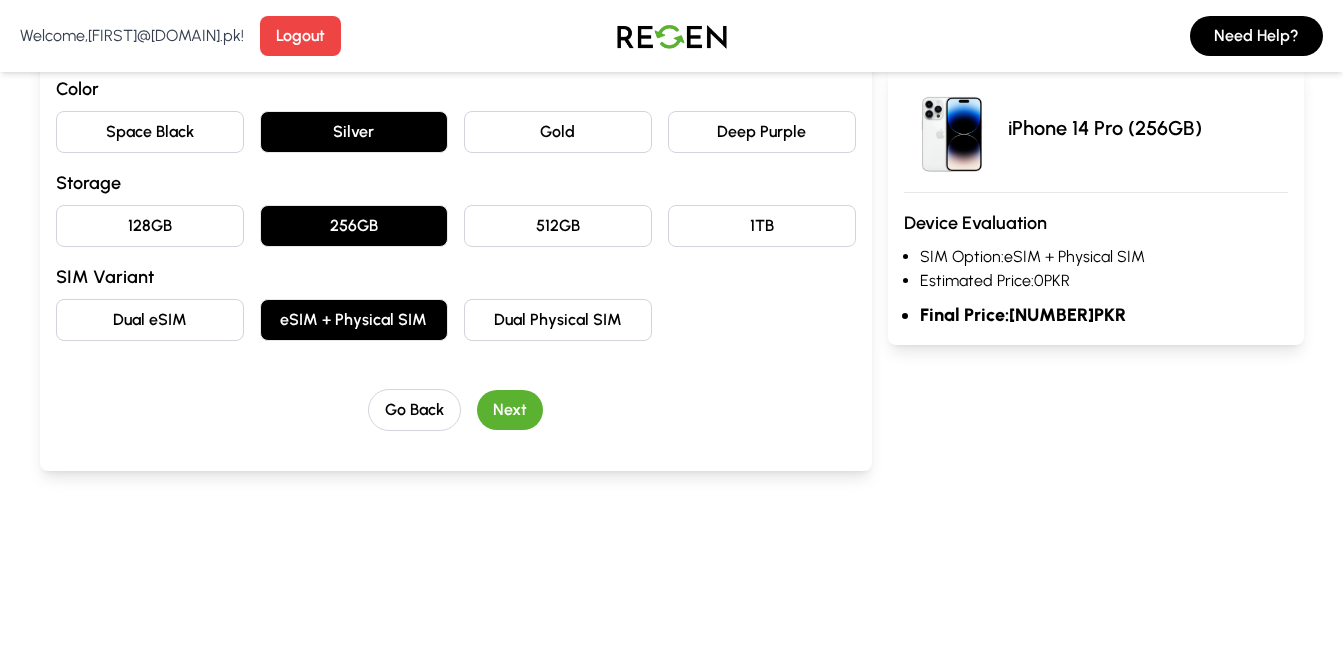 click on "Next" at bounding box center [510, 410] 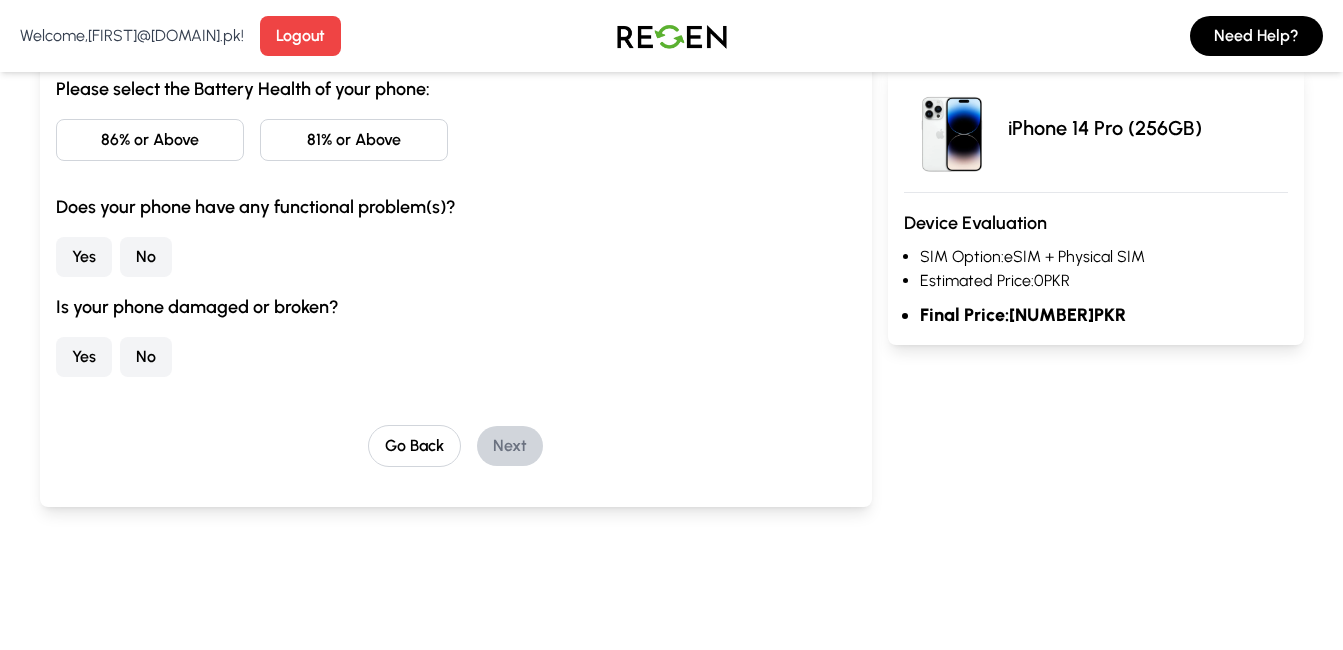 click on "86% or Above" at bounding box center (150, 140) 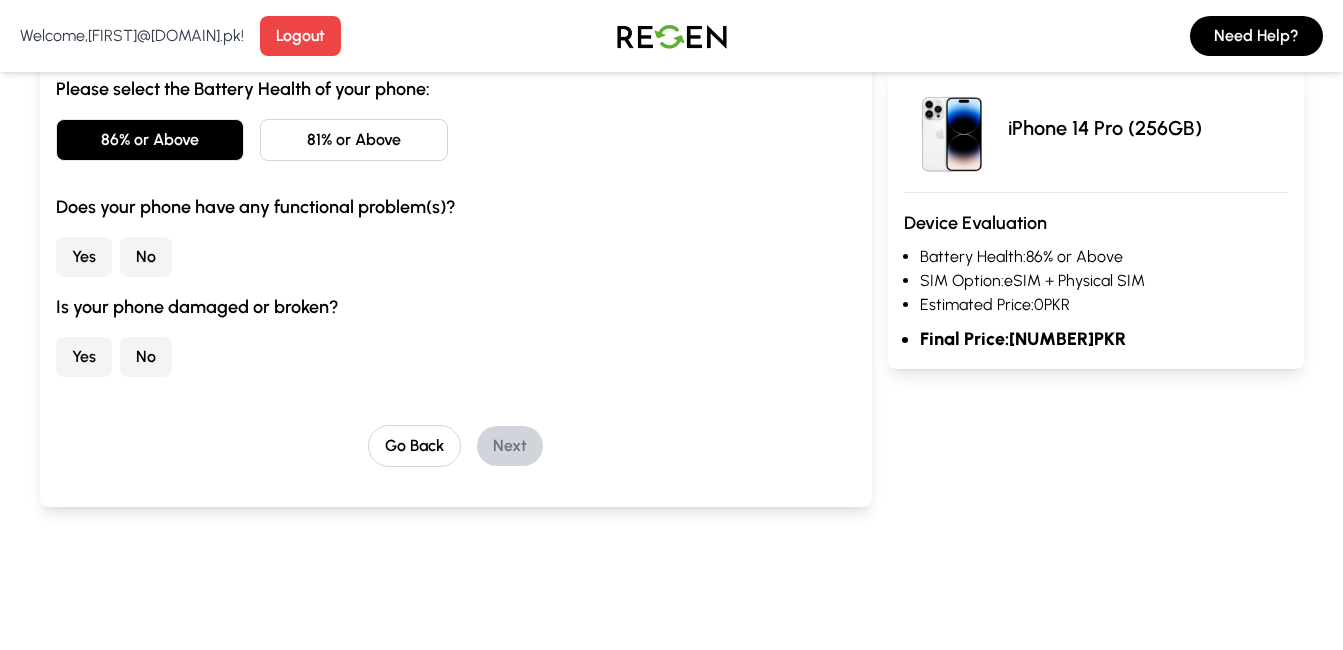 click on "No" at bounding box center [146, 257] 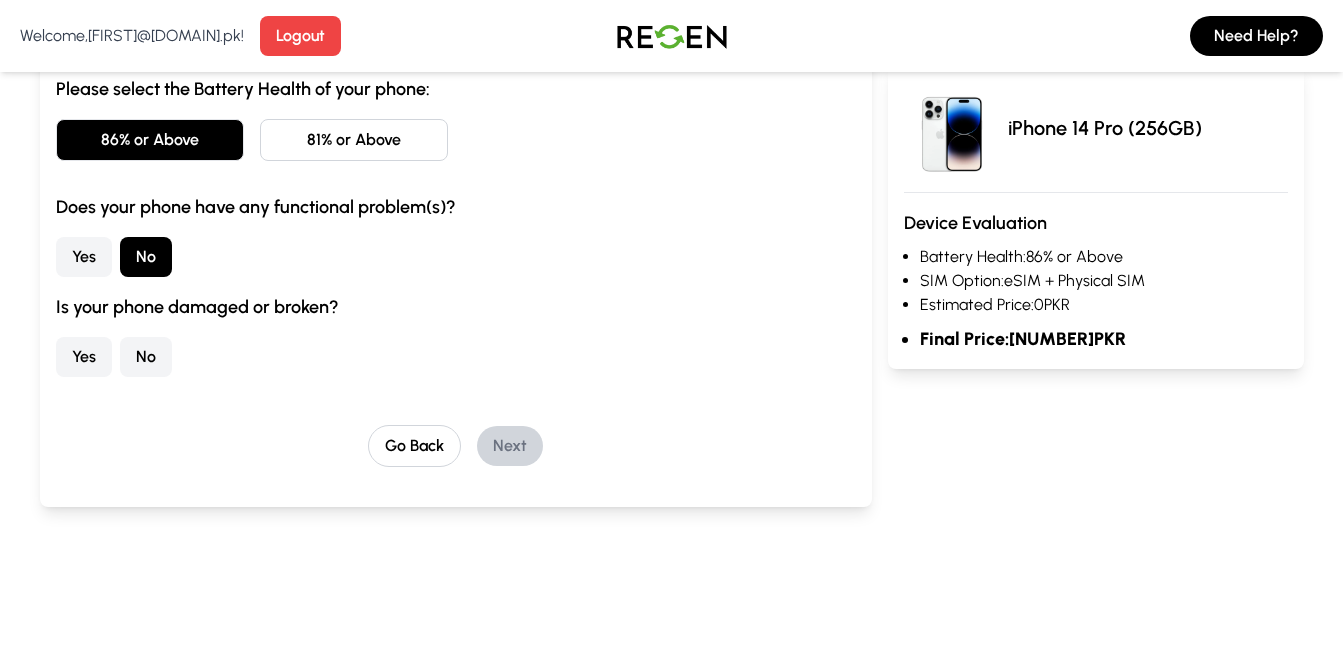 click on "No" at bounding box center (146, 357) 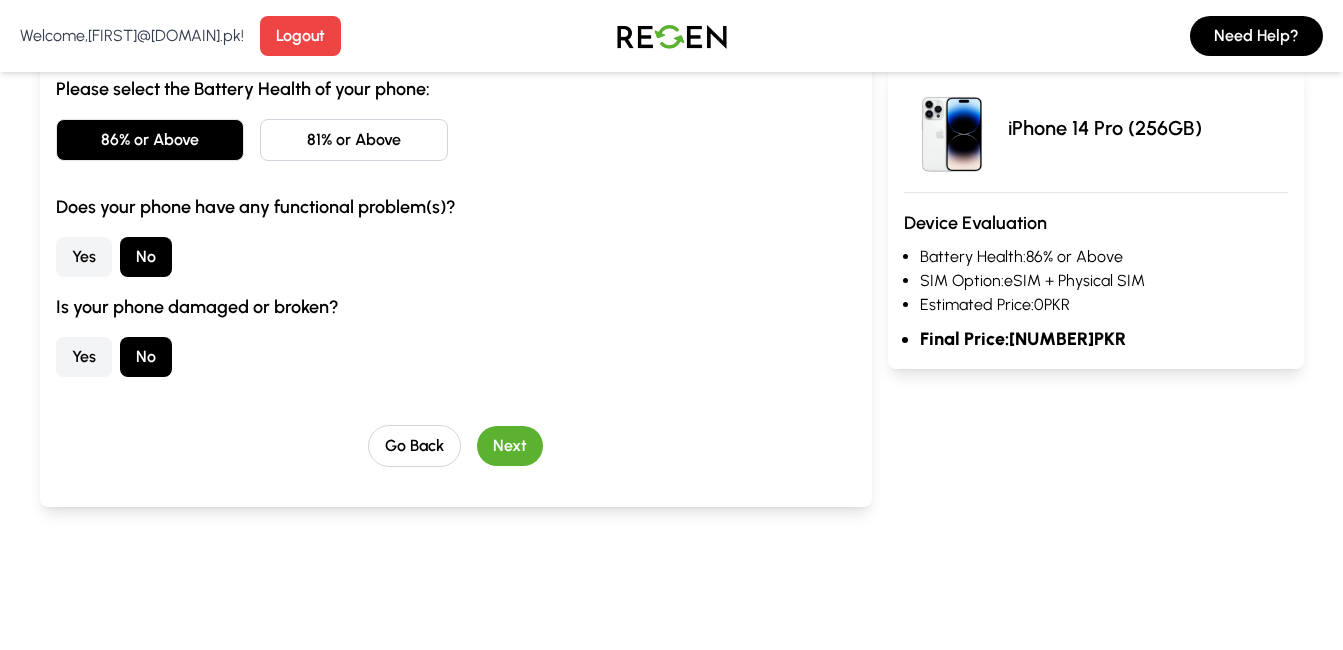 click on "Next" at bounding box center [510, 446] 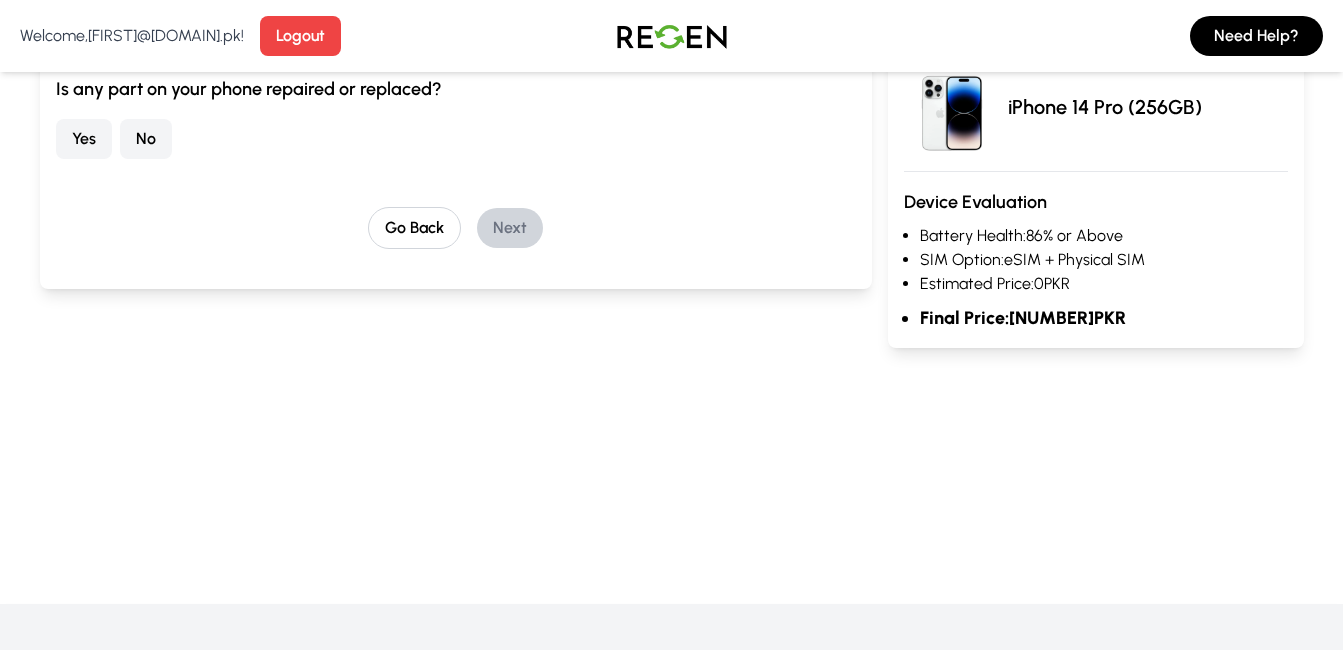 click on "No" at bounding box center (146, 139) 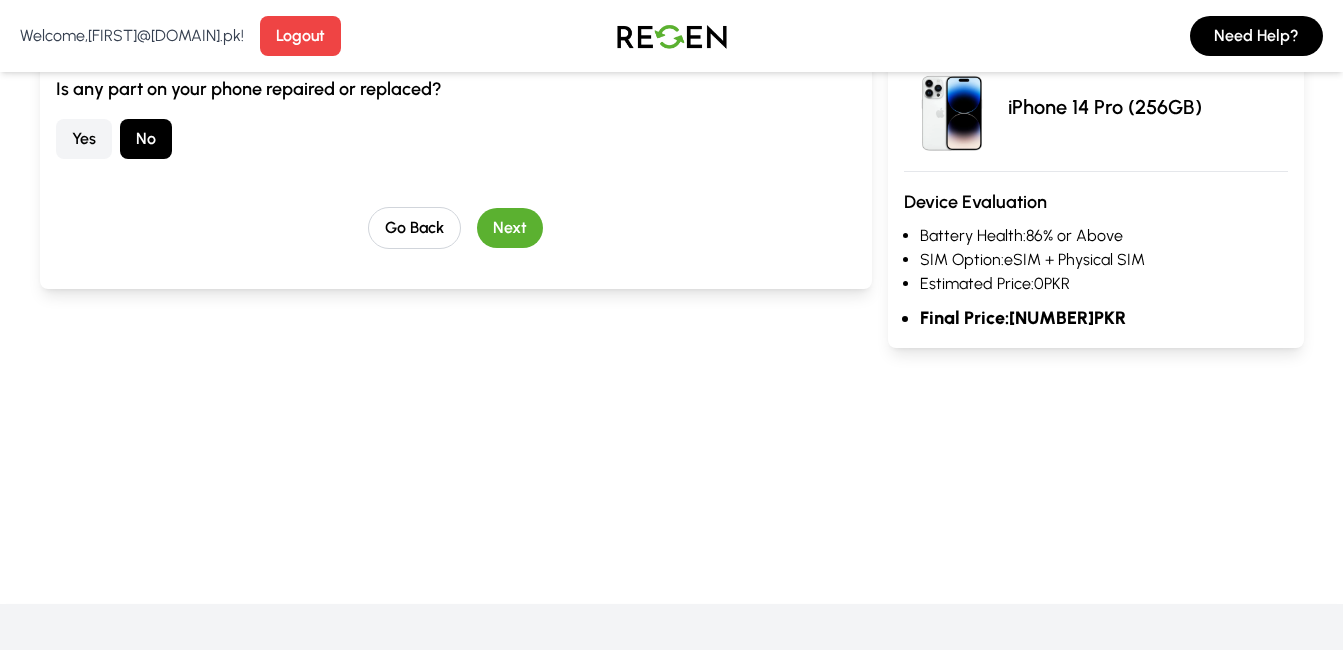 click on "Next" at bounding box center [510, 228] 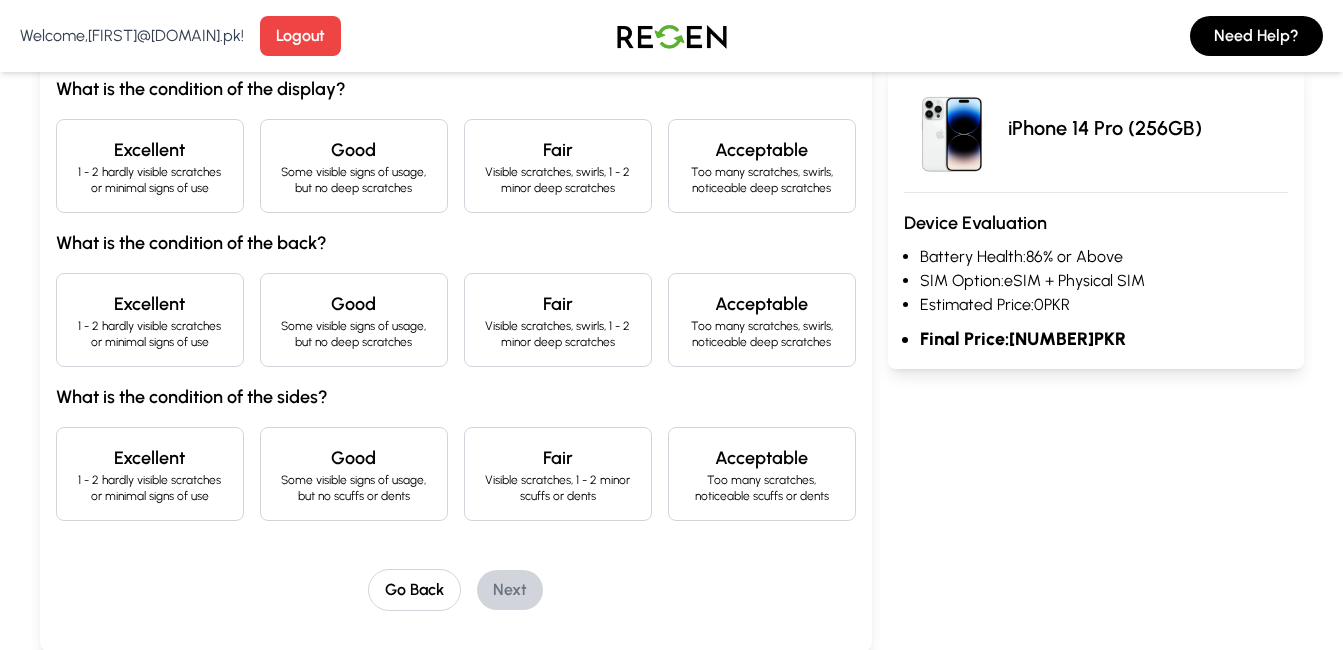 click on "1 - 2 hardly visible scratches or minimal signs of use" at bounding box center (150, 180) 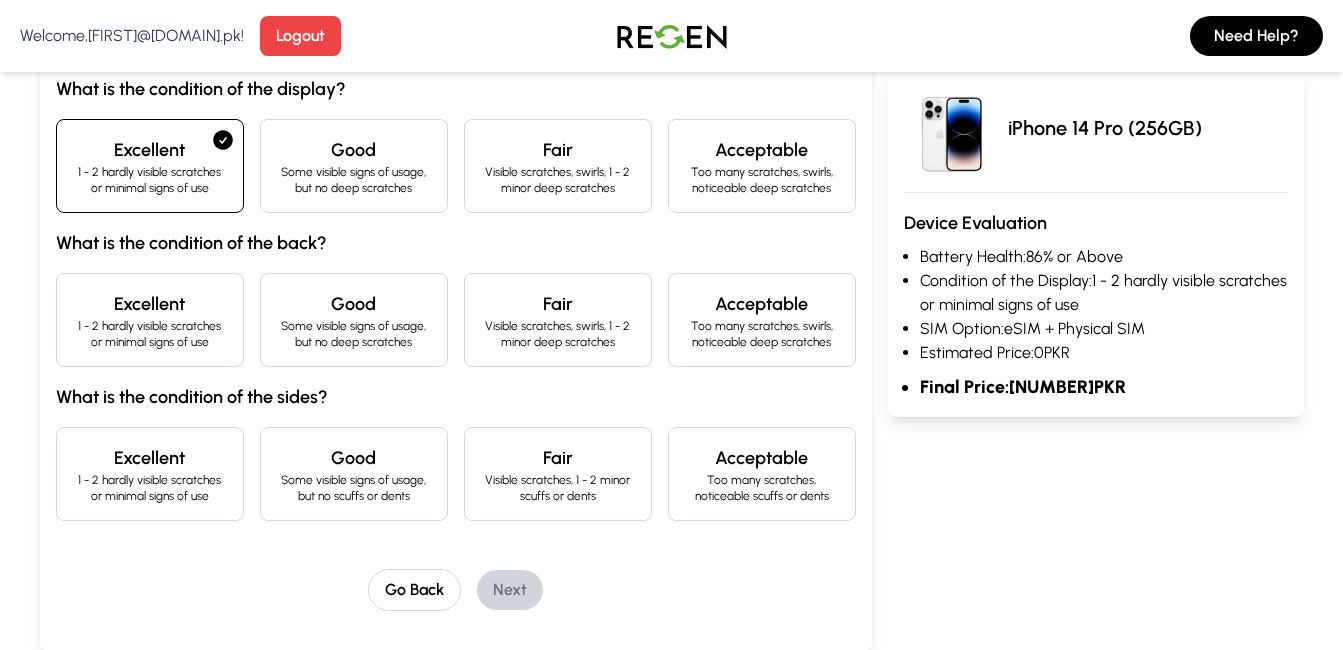 click on "Excellent" at bounding box center (150, 304) 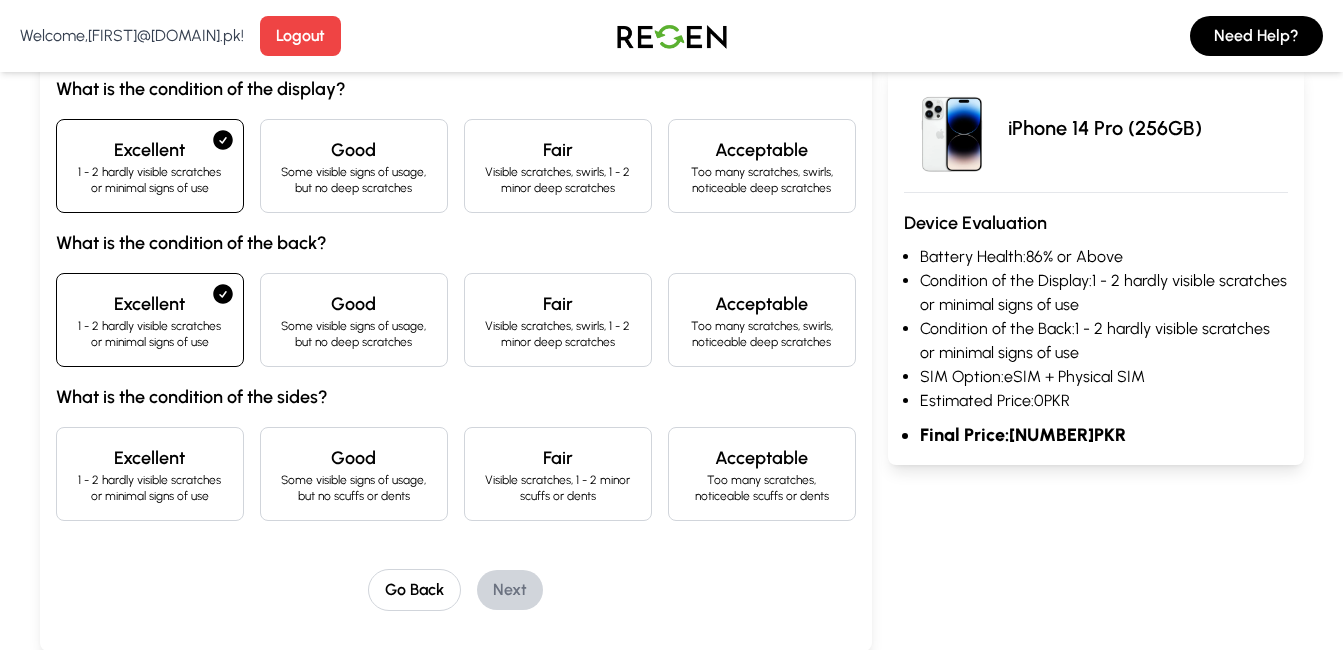 click on "1 - 2 hardly visible scratches or minimal signs of use" at bounding box center [150, 488] 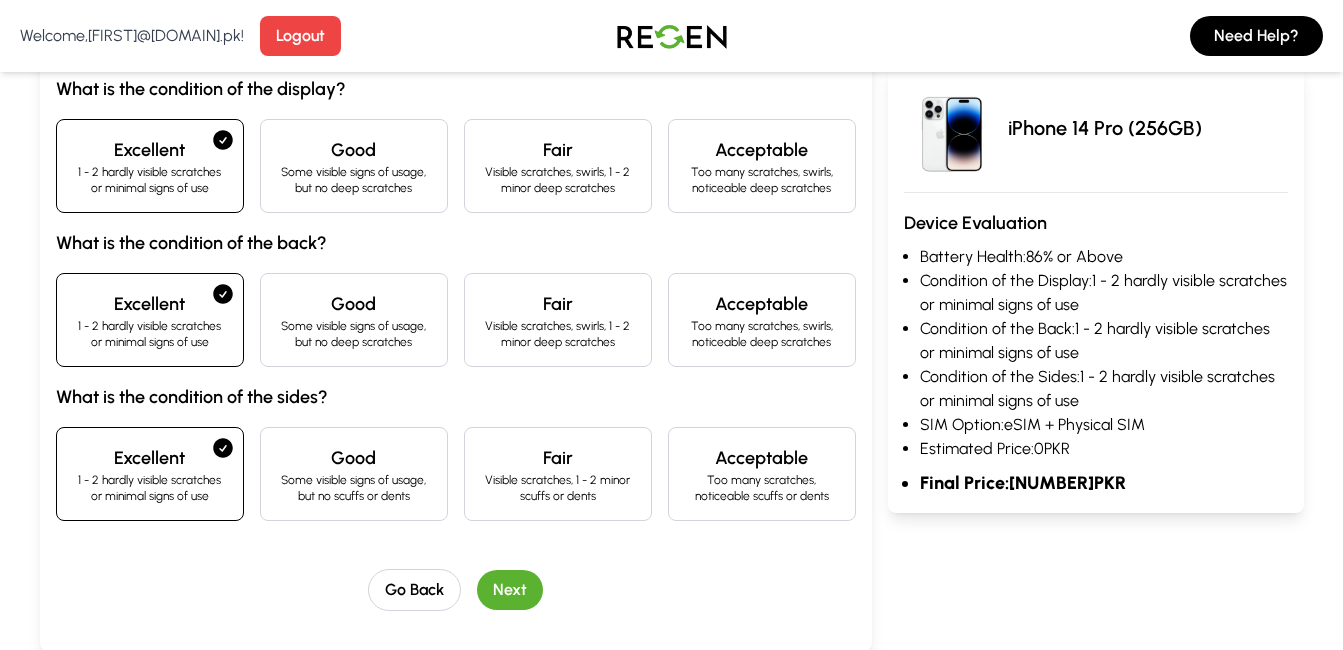 click on "Next" at bounding box center [510, 590] 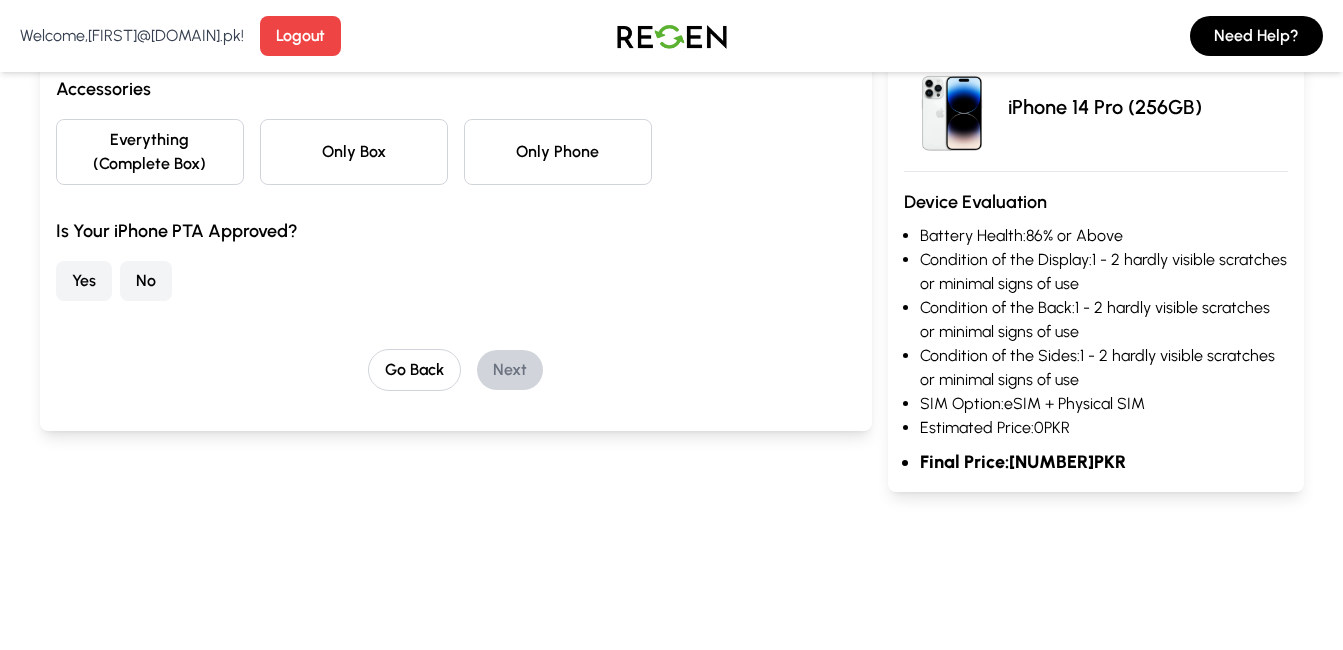 click on "Everything (Complete Box)" at bounding box center (150, 152) 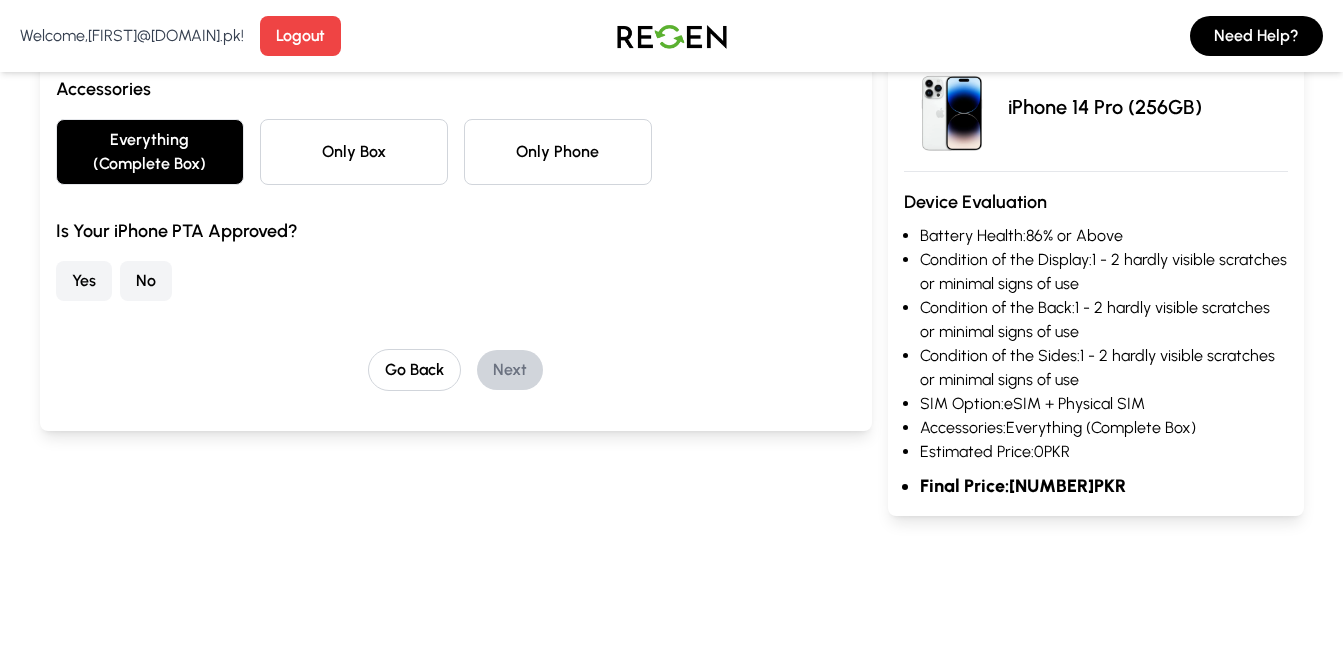click on "Yes" at bounding box center (84, 281) 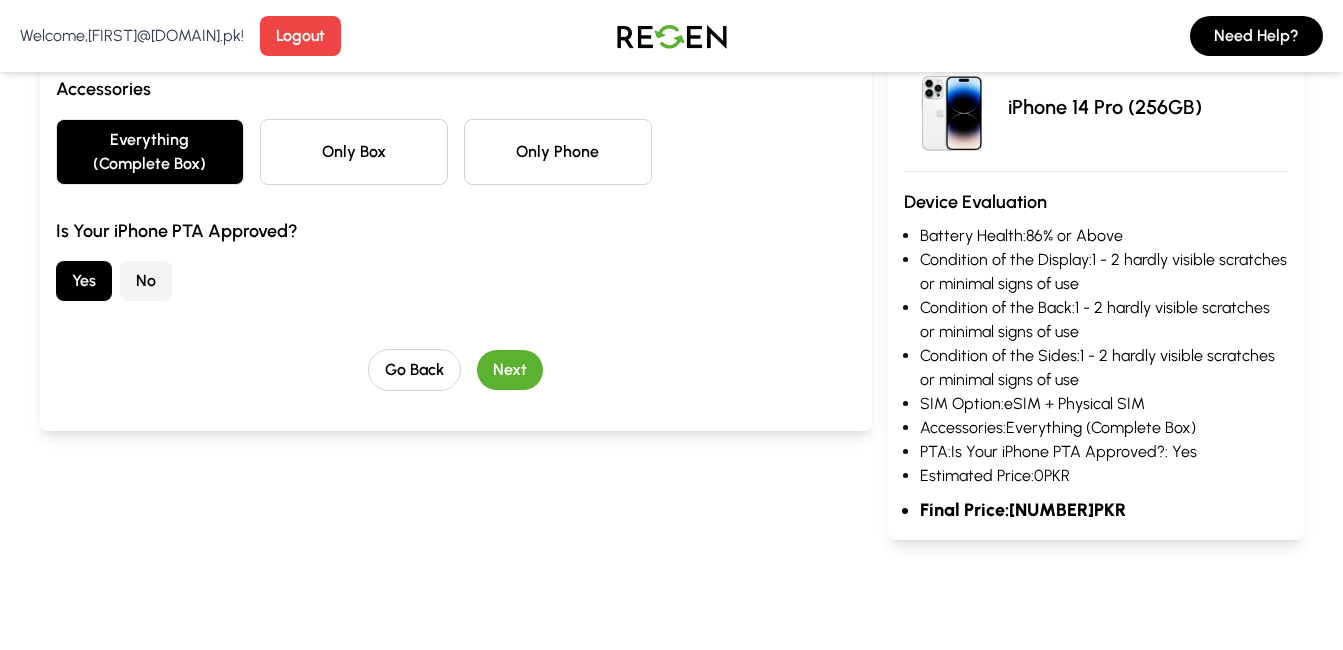 click on "Next" at bounding box center (510, 370) 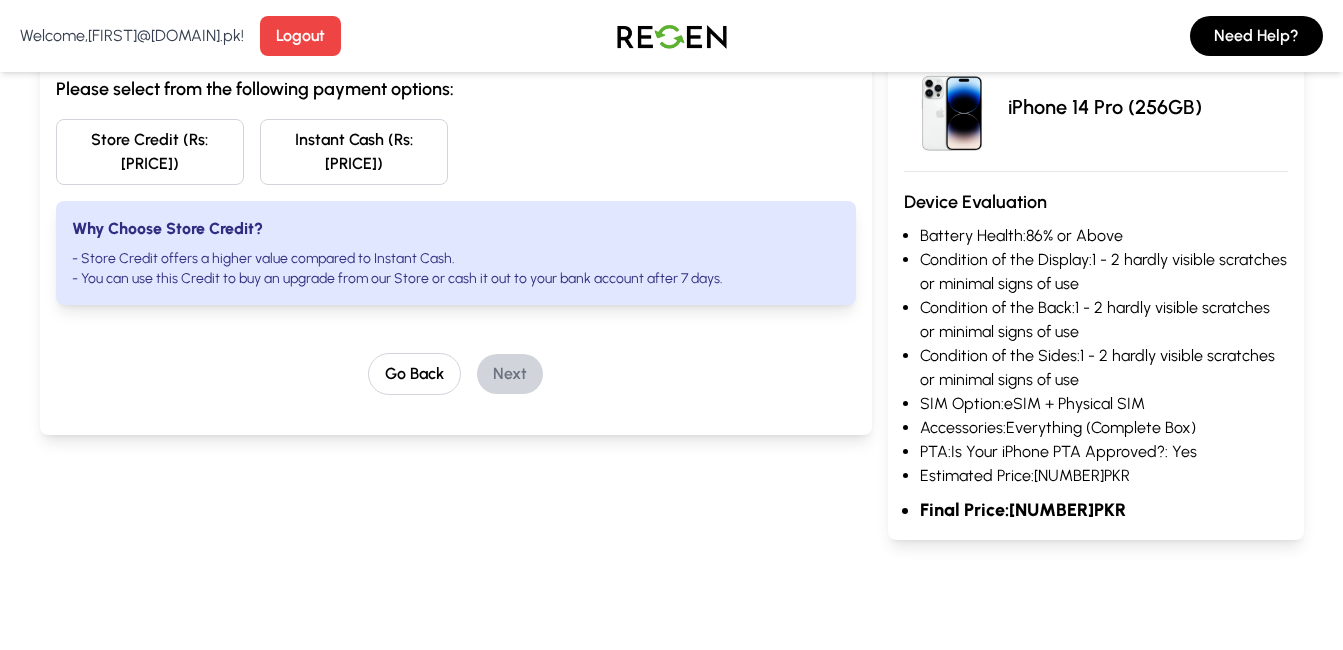 click on "Store Credit (Rs: [PRICE])" at bounding box center (150, 152) 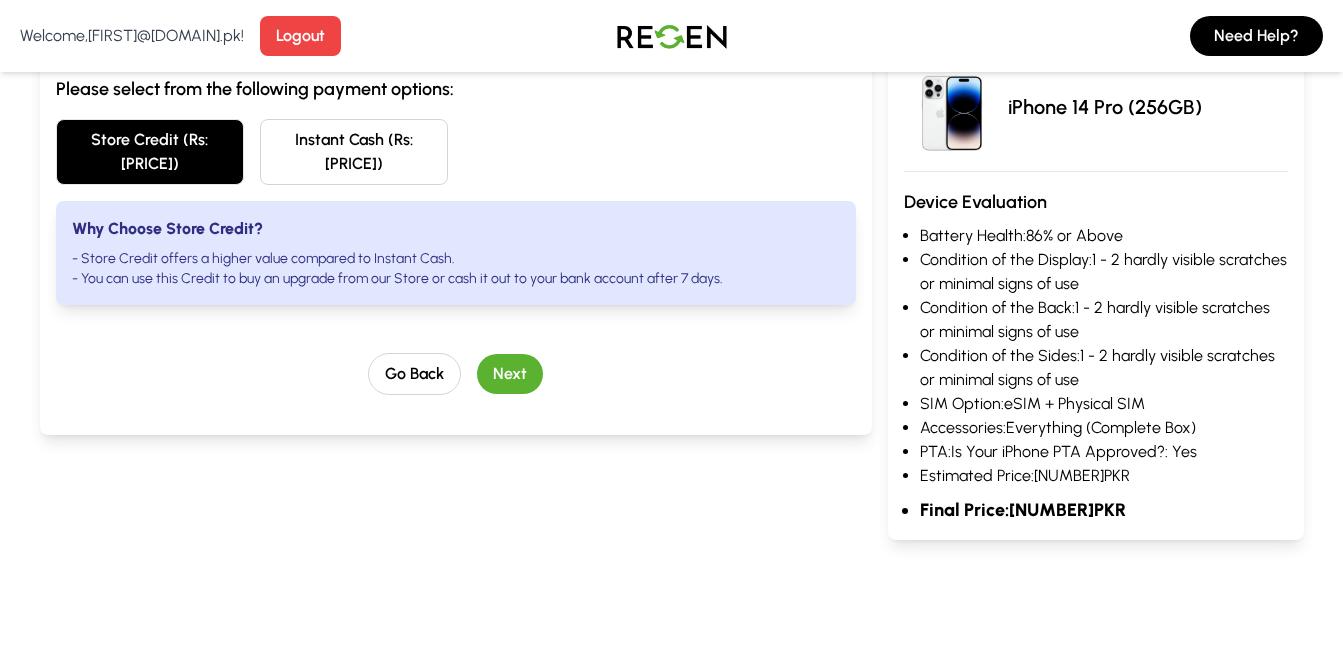 click on "Next" at bounding box center (510, 374) 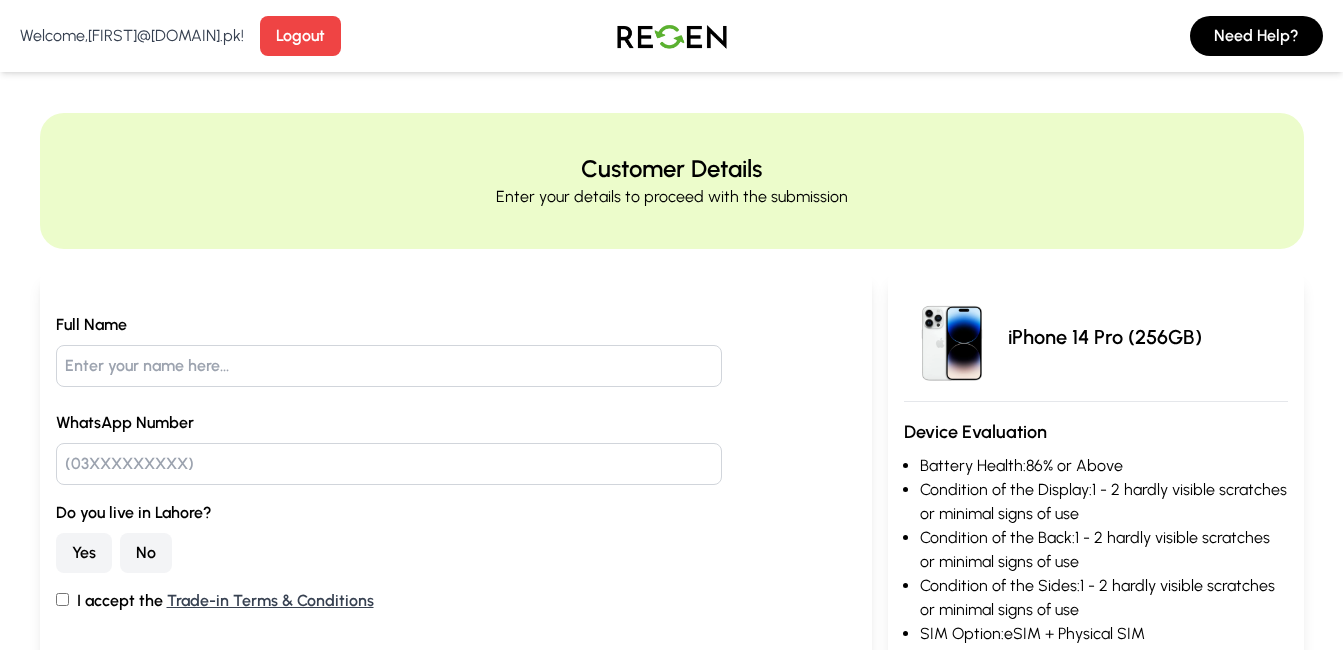 scroll, scrollTop: 0, scrollLeft: 0, axis: both 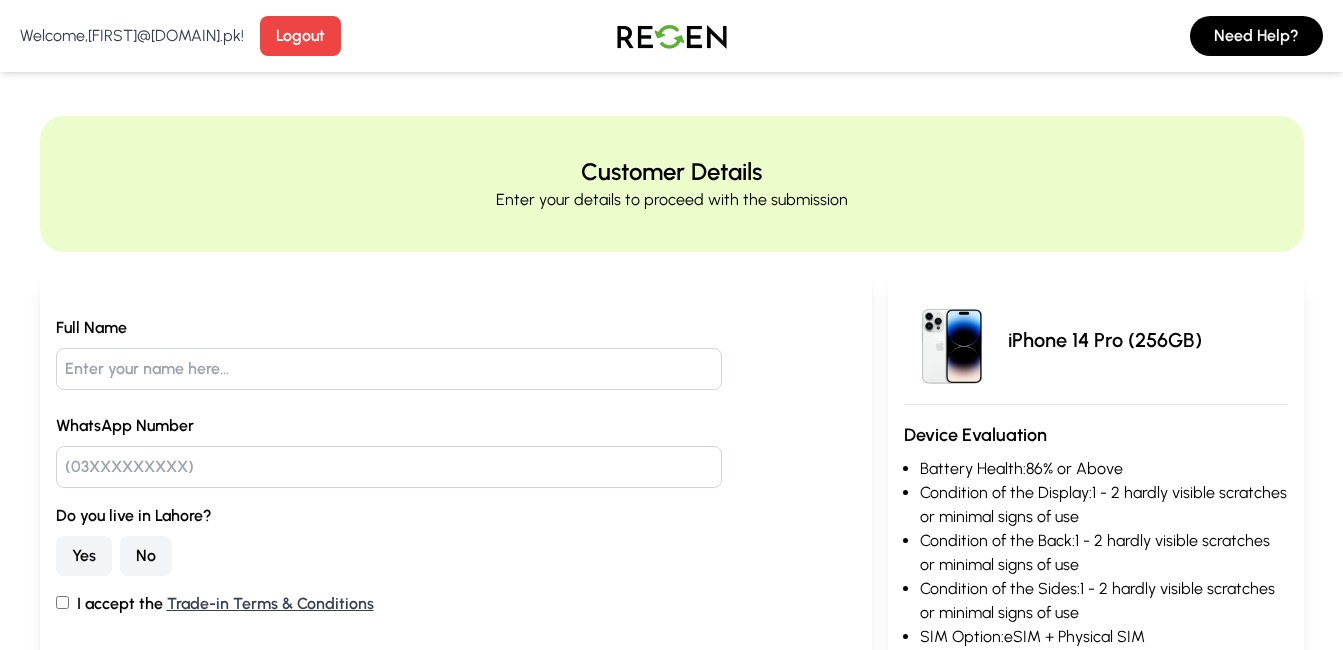 click at bounding box center (389, 369) 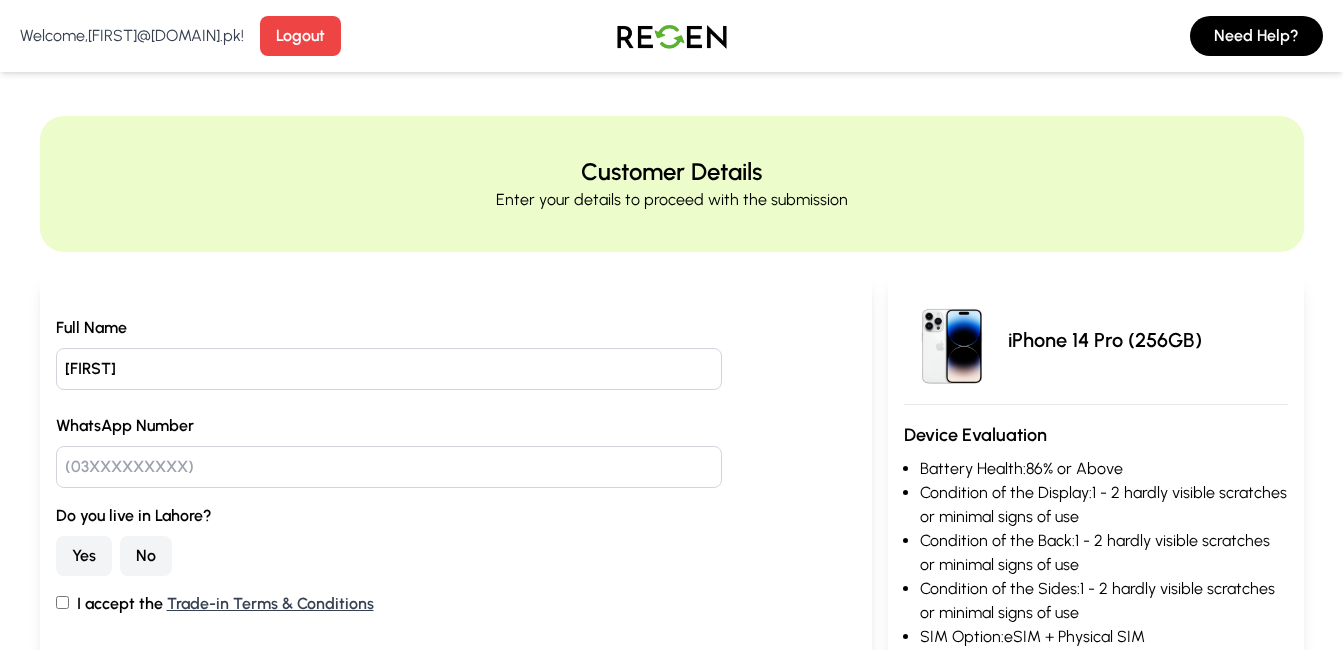 type on "[FIRST]" 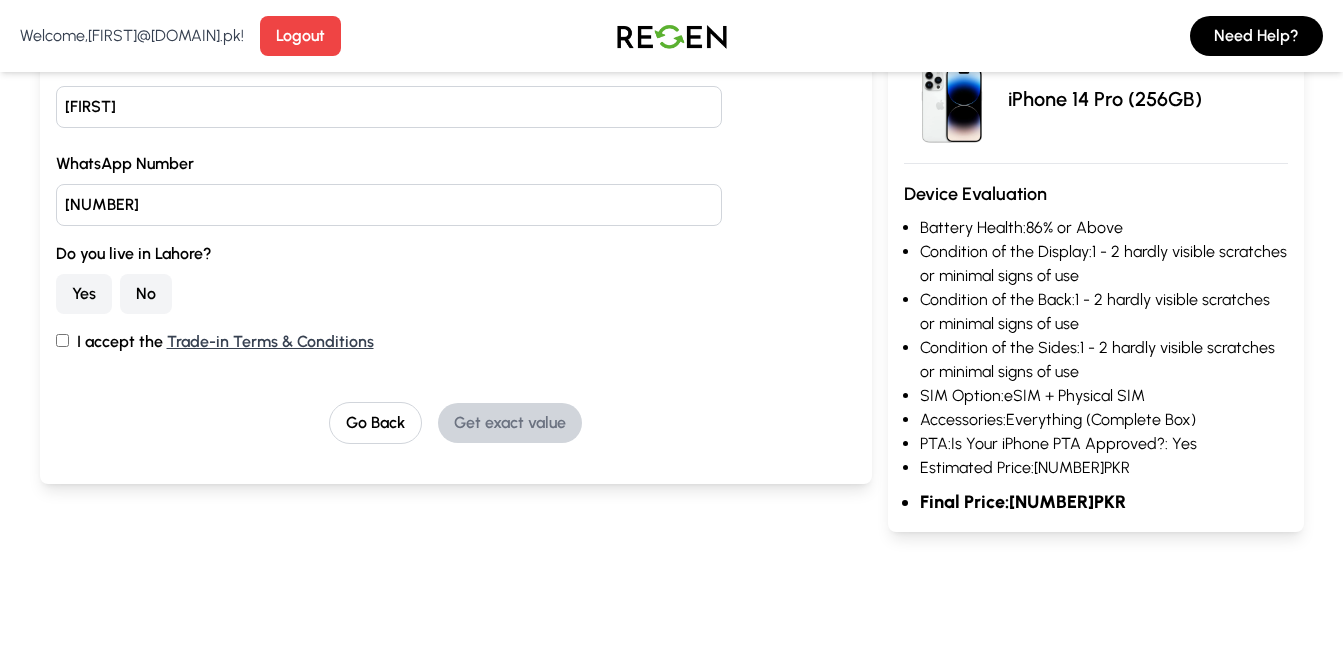scroll, scrollTop: 233, scrollLeft: 0, axis: vertical 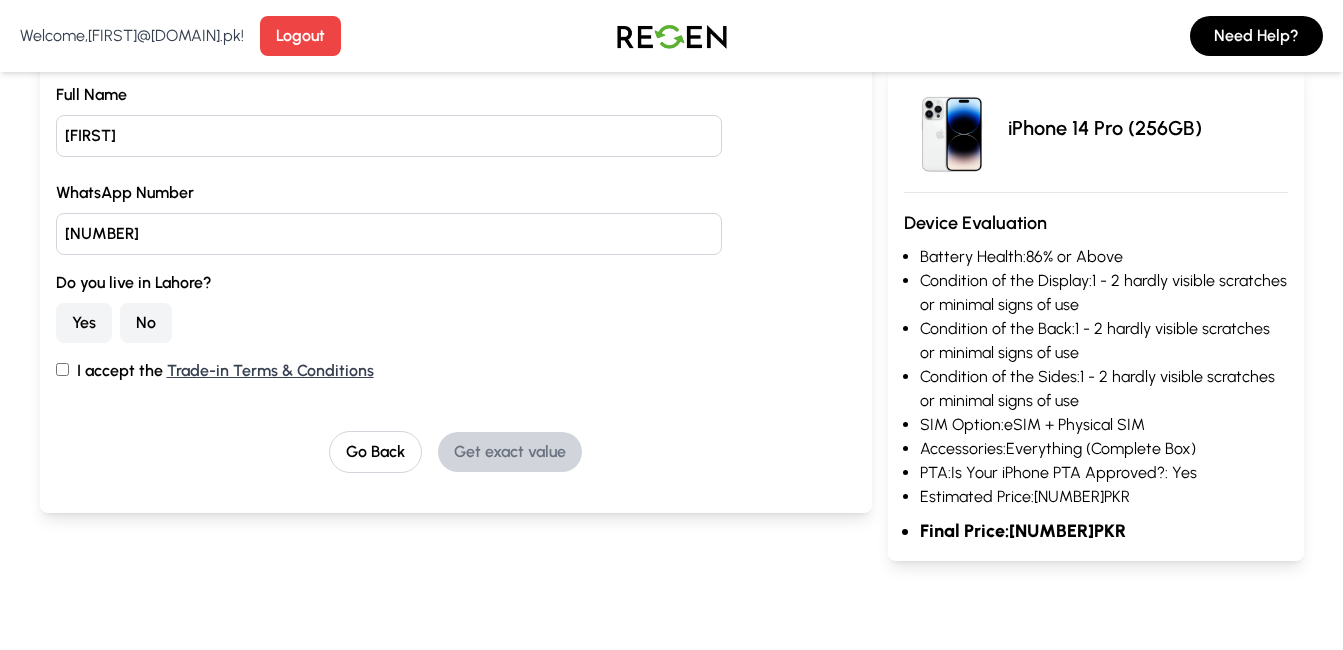 type on "[NUMBER]" 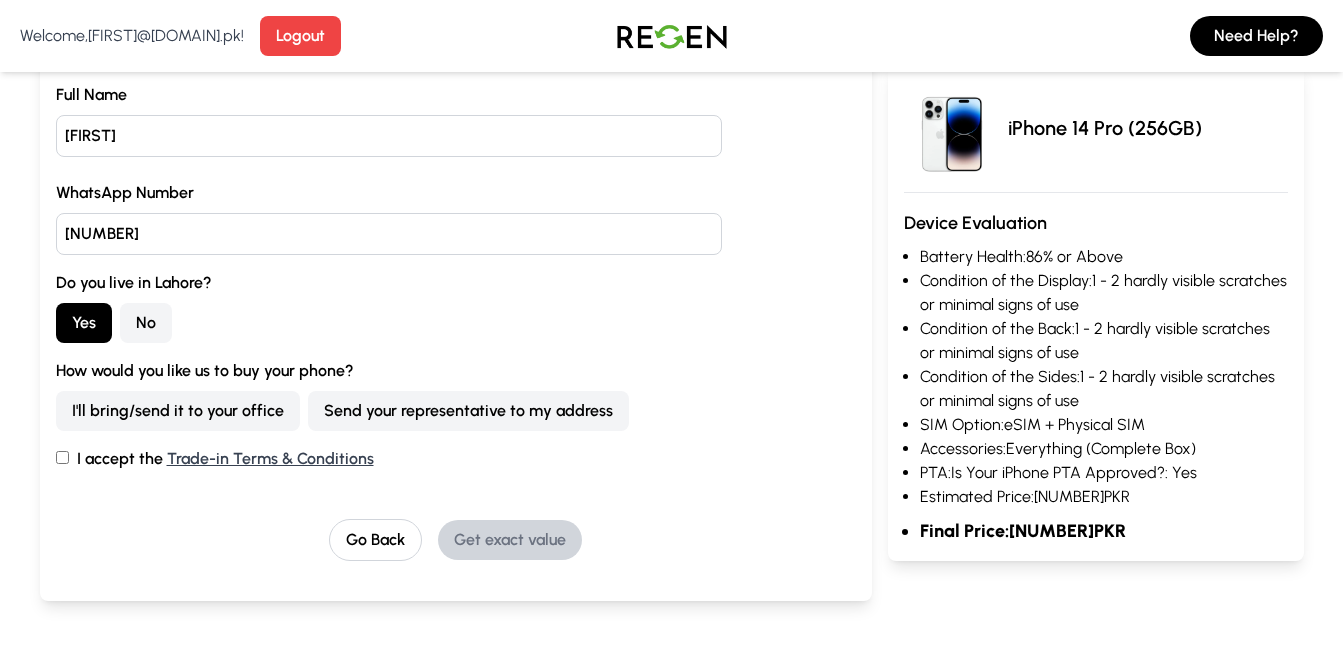 drag, startPoint x: 149, startPoint y: 389, endPoint x: 149, endPoint y: 401, distance: 12 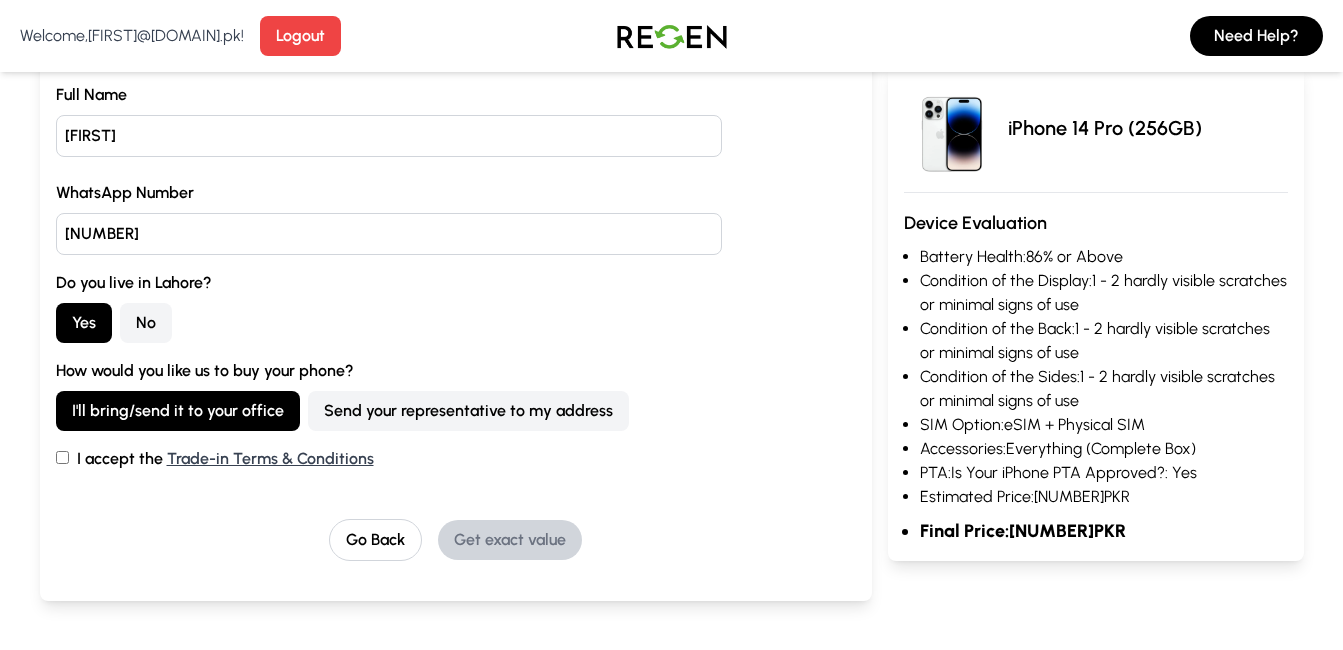 click on "I accept the   Trade-in Terms & Conditions" at bounding box center (62, 457) 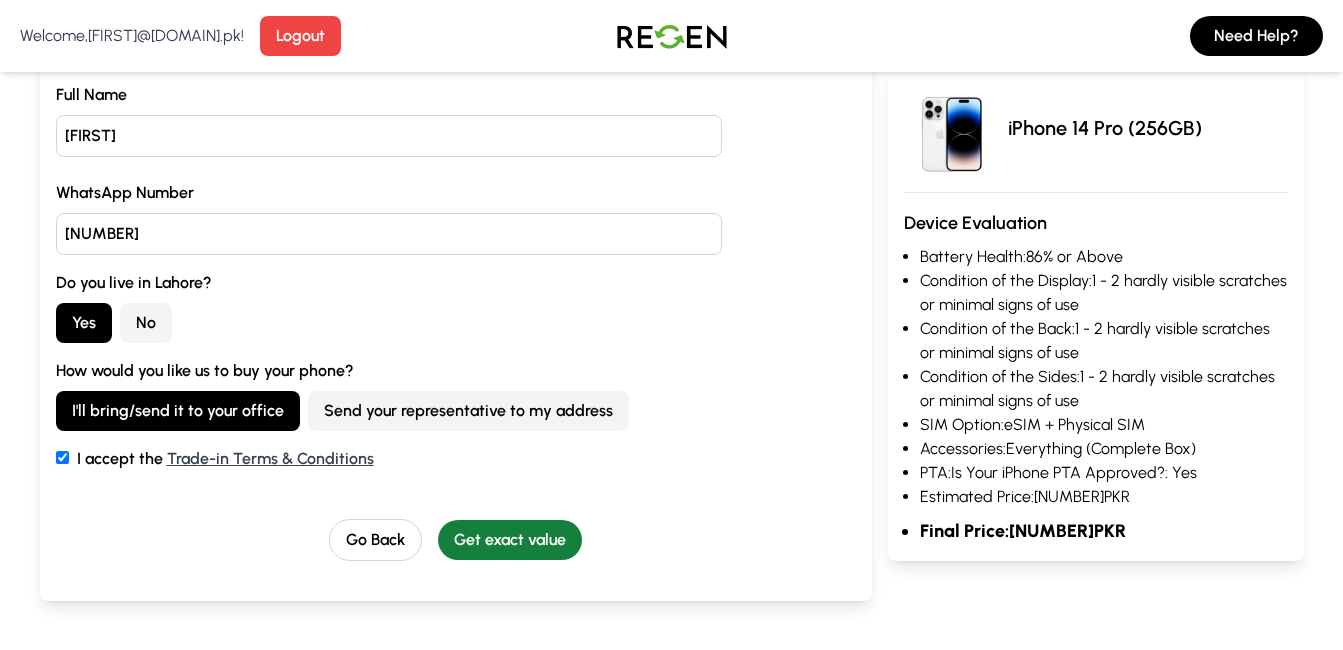click on "Get exact value" at bounding box center [510, 540] 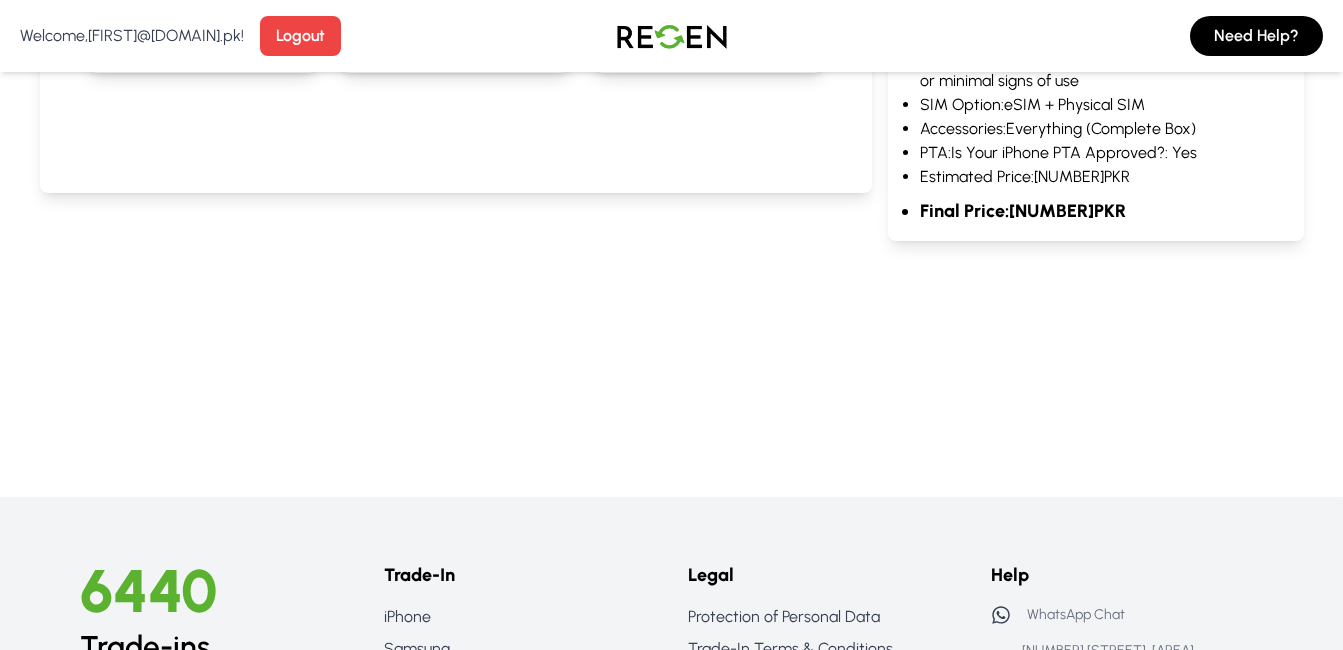 scroll, scrollTop: 1633, scrollLeft: 0, axis: vertical 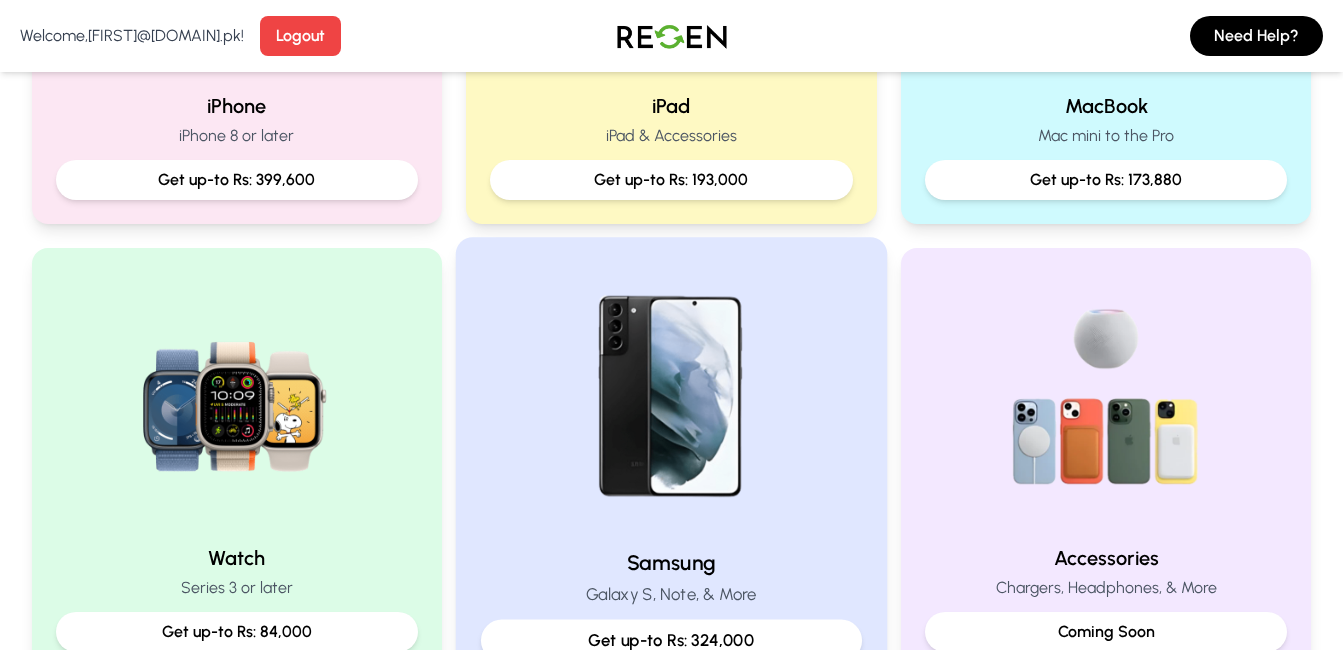click at bounding box center (671, 397) 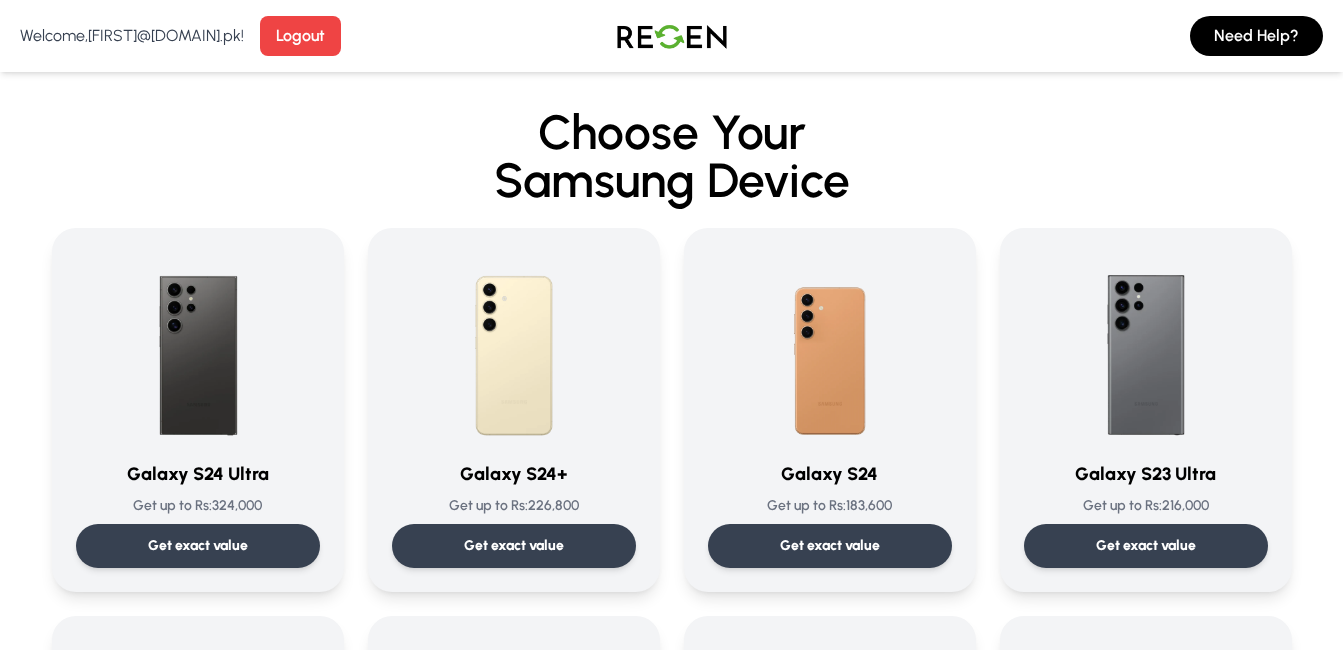 scroll, scrollTop: 467, scrollLeft: 0, axis: vertical 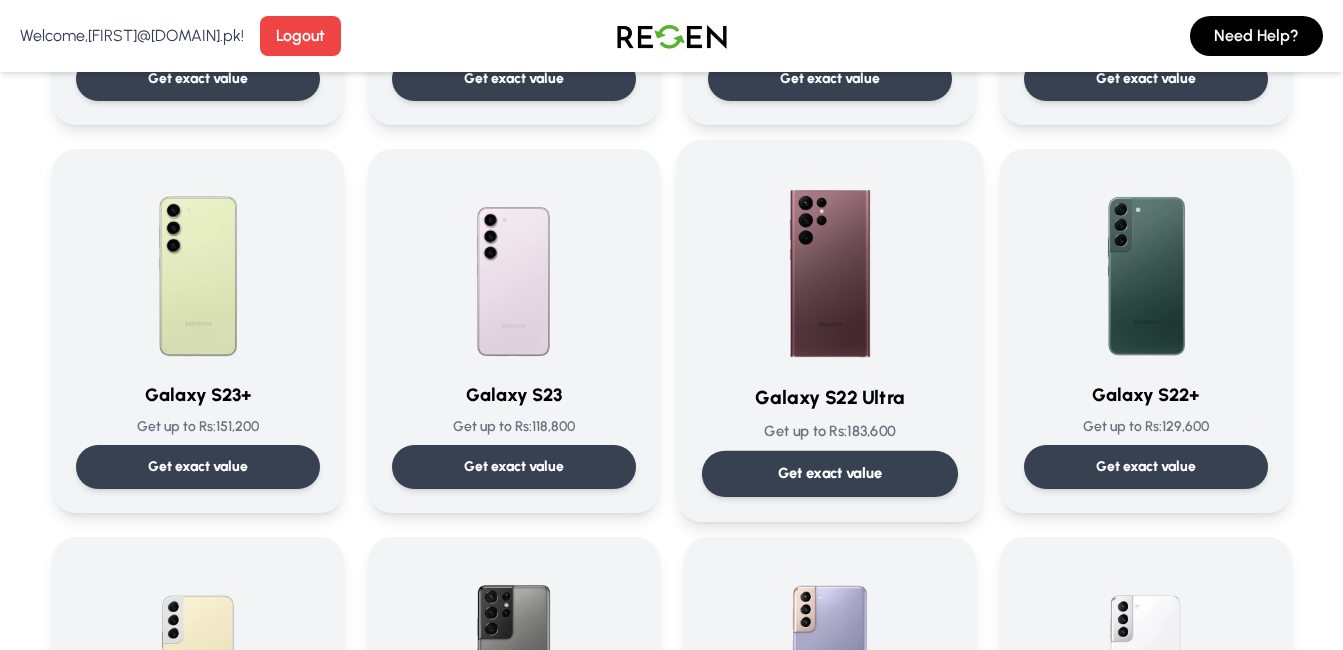 click on "Get exact value" at bounding box center [829, 474] 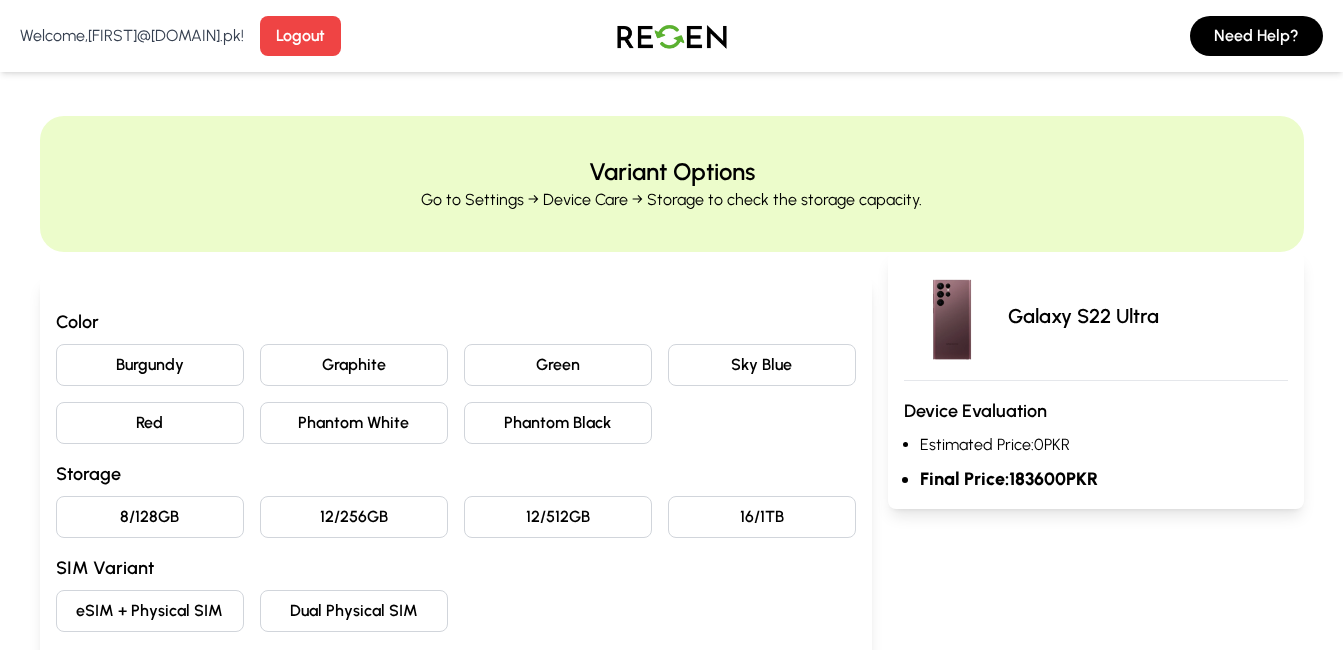 click on "12/256GB" at bounding box center (354, 517) 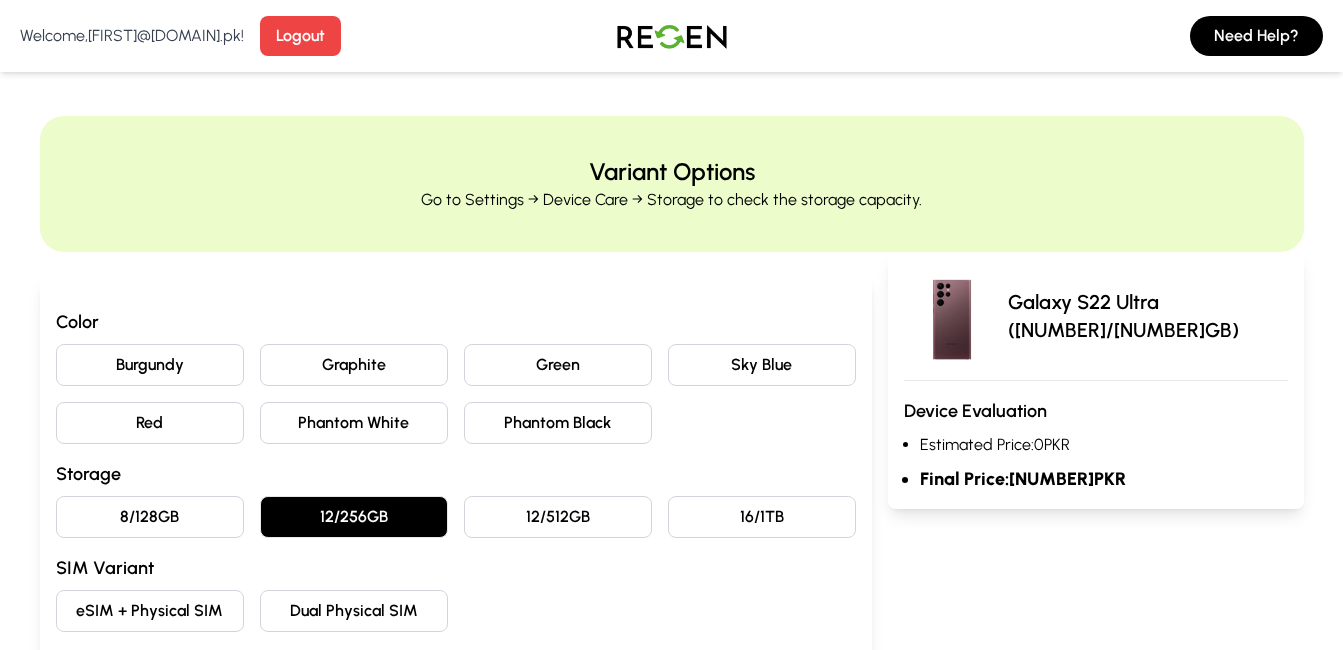 click on "Graphite" at bounding box center [354, 365] 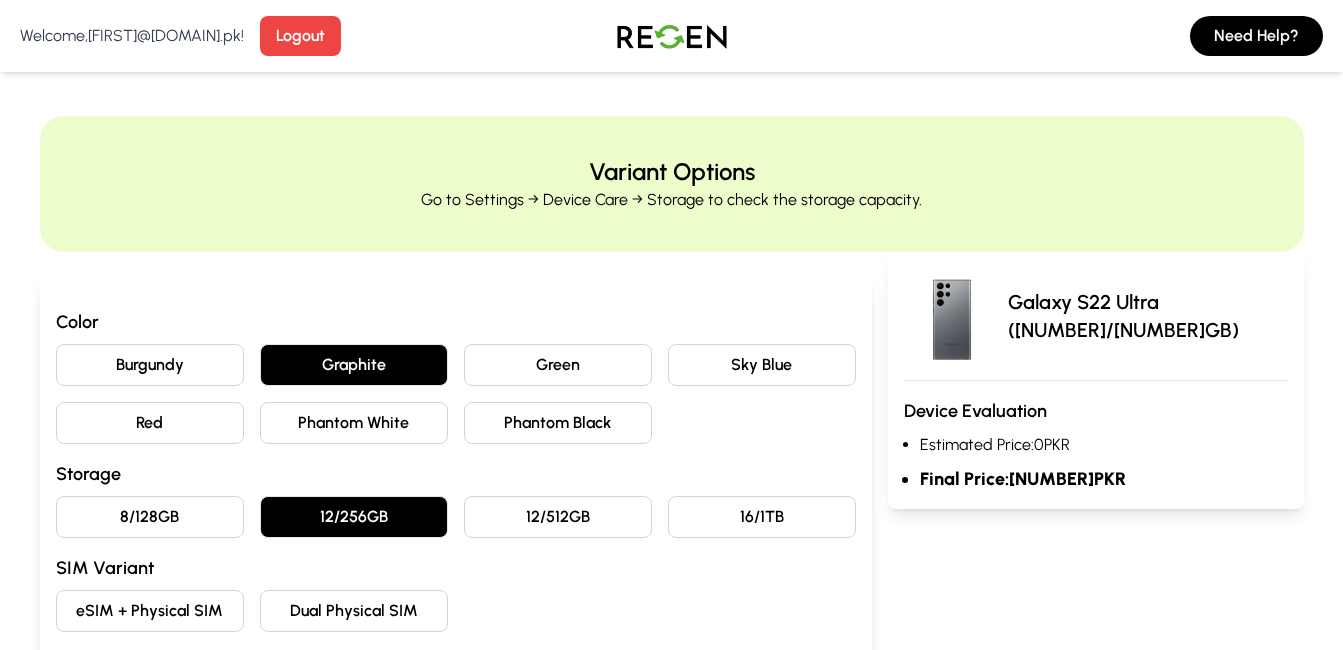 click on "Dual Physical SIM" at bounding box center (354, 611) 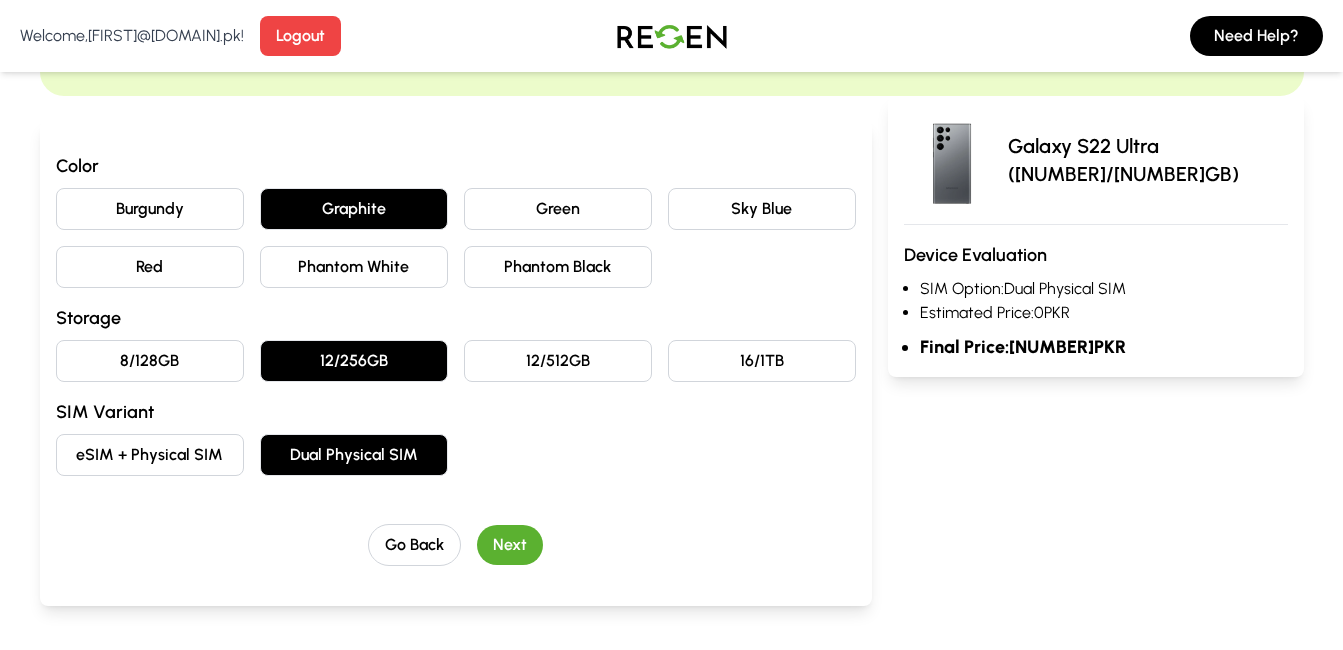 scroll, scrollTop: 233, scrollLeft: 0, axis: vertical 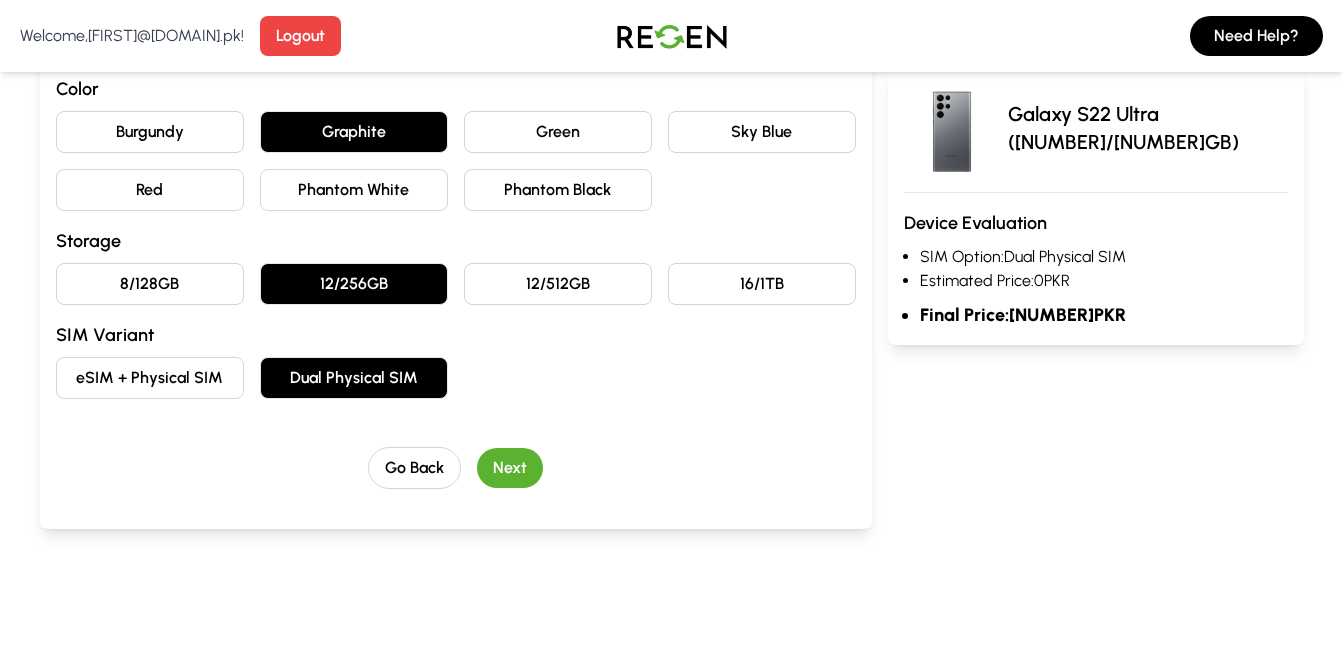 click on "Next" at bounding box center (510, 468) 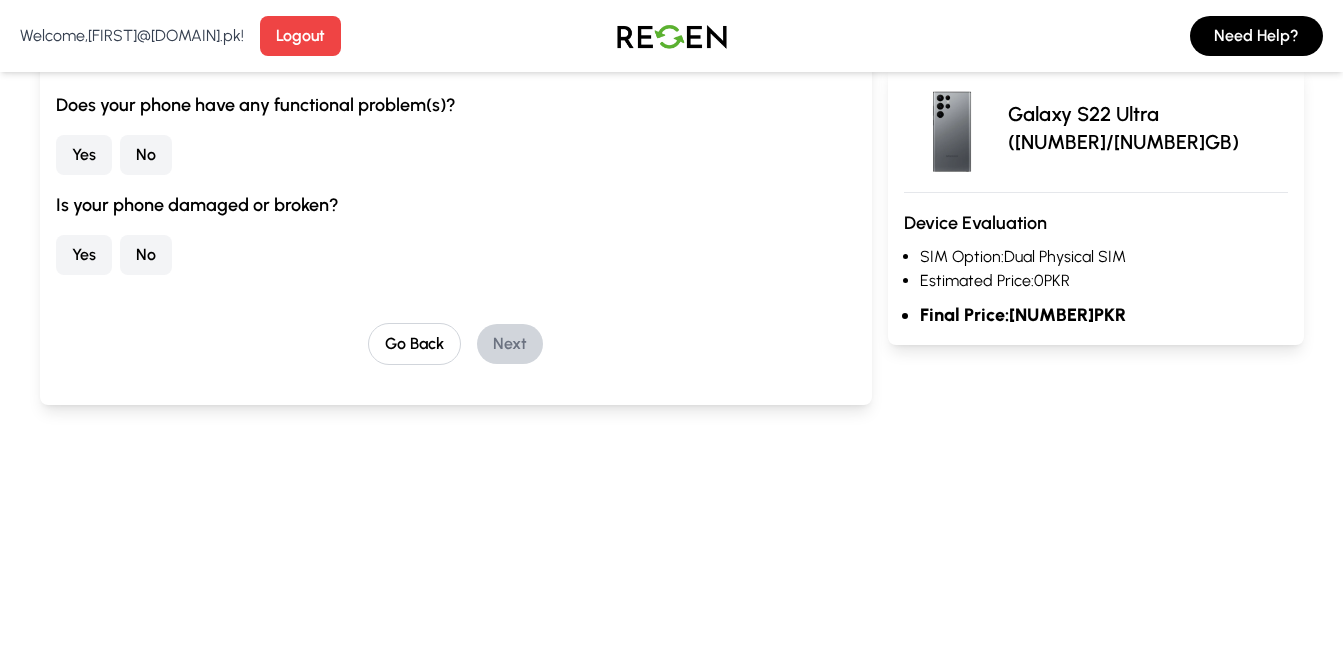 click on "No" at bounding box center (146, 155) 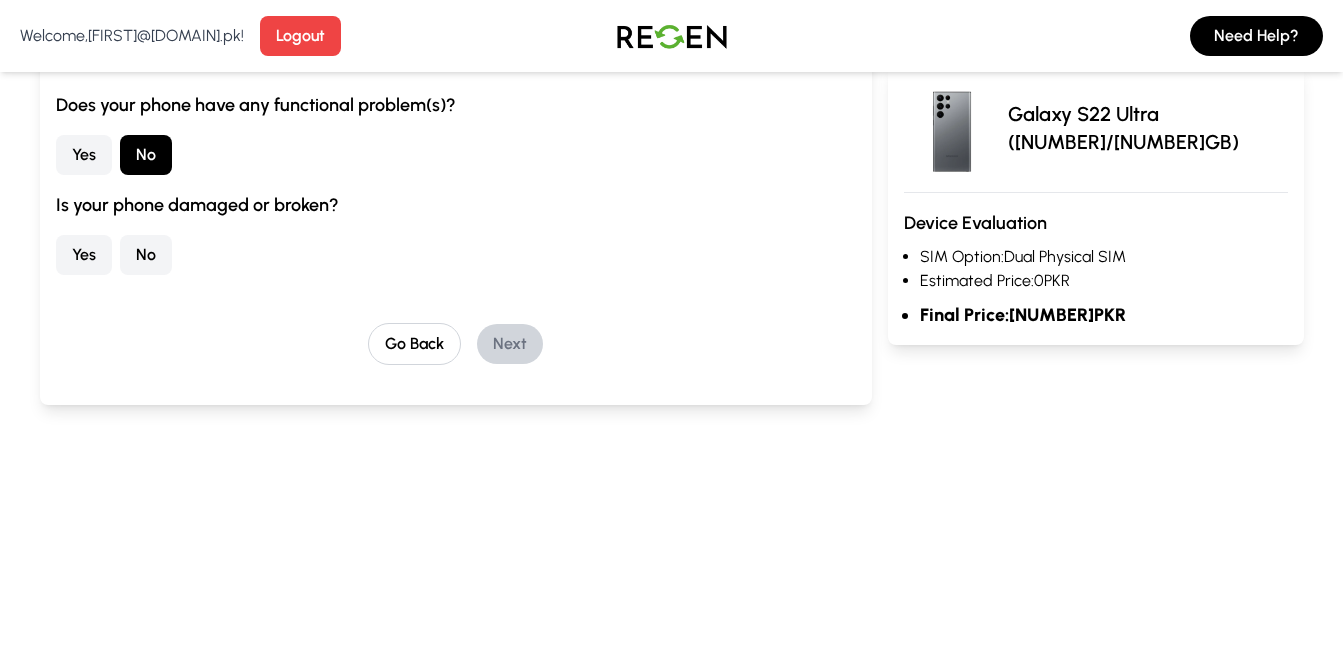 click on "No" at bounding box center [146, 255] 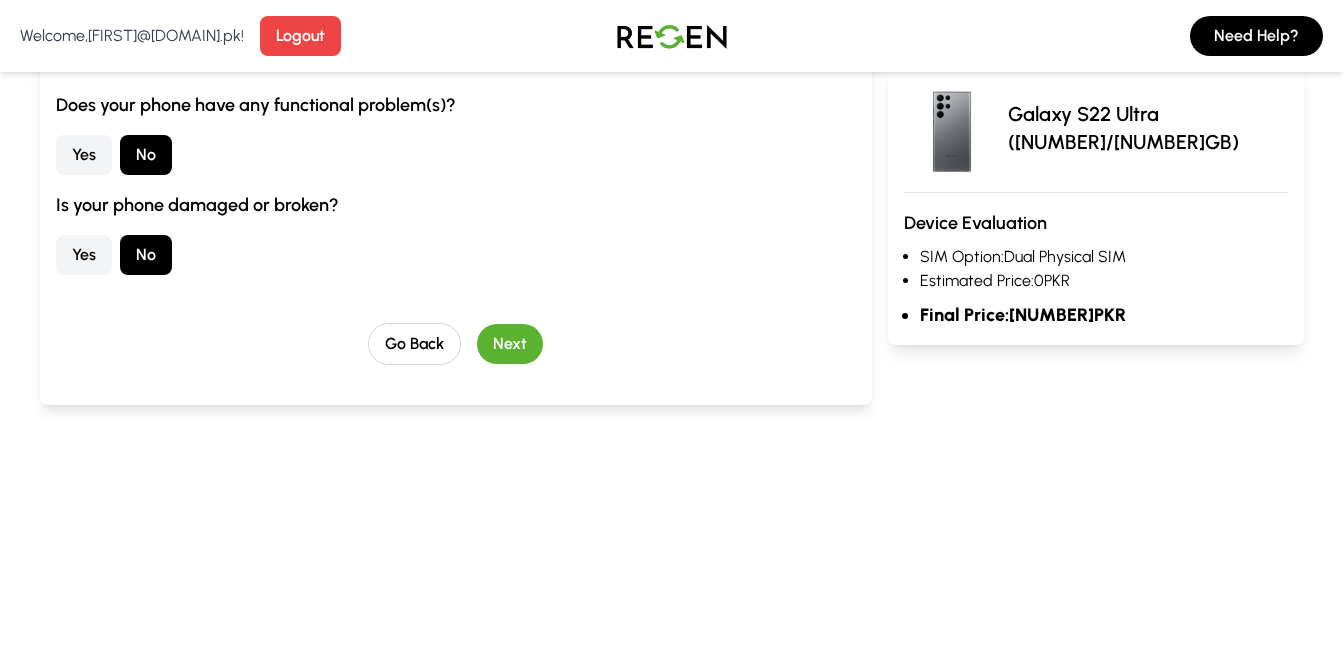 click on "Next" at bounding box center (510, 344) 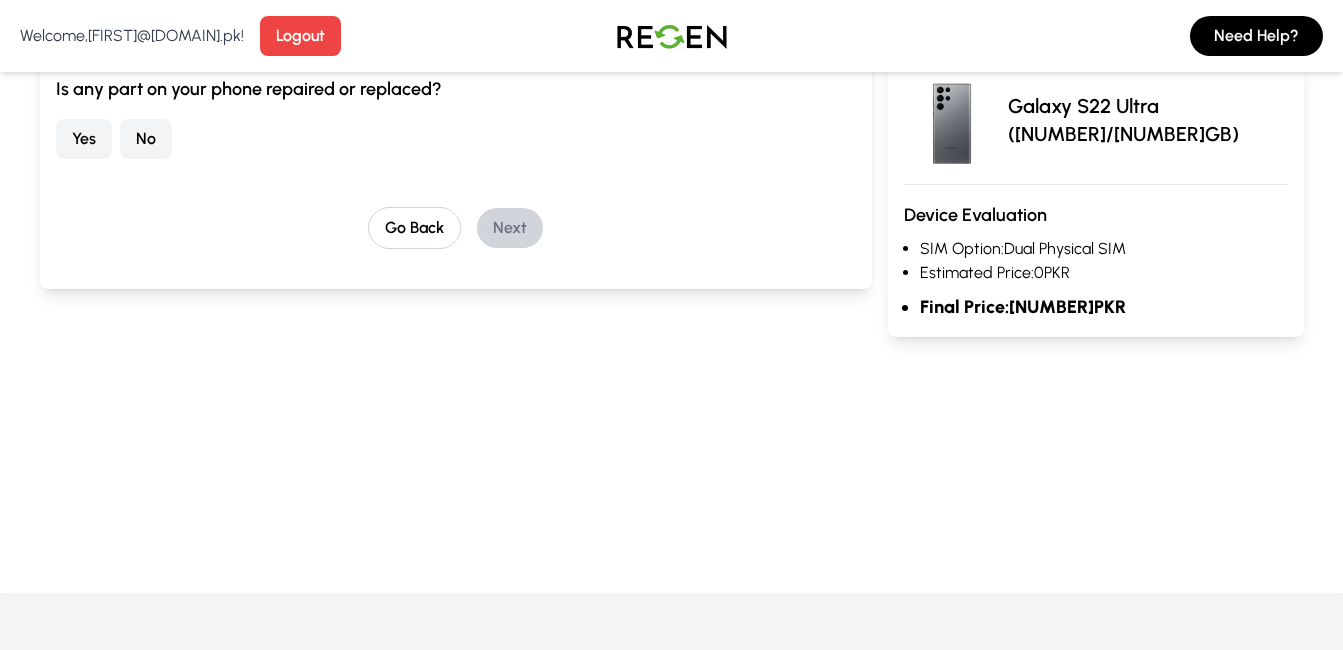 click on "No" at bounding box center (146, 139) 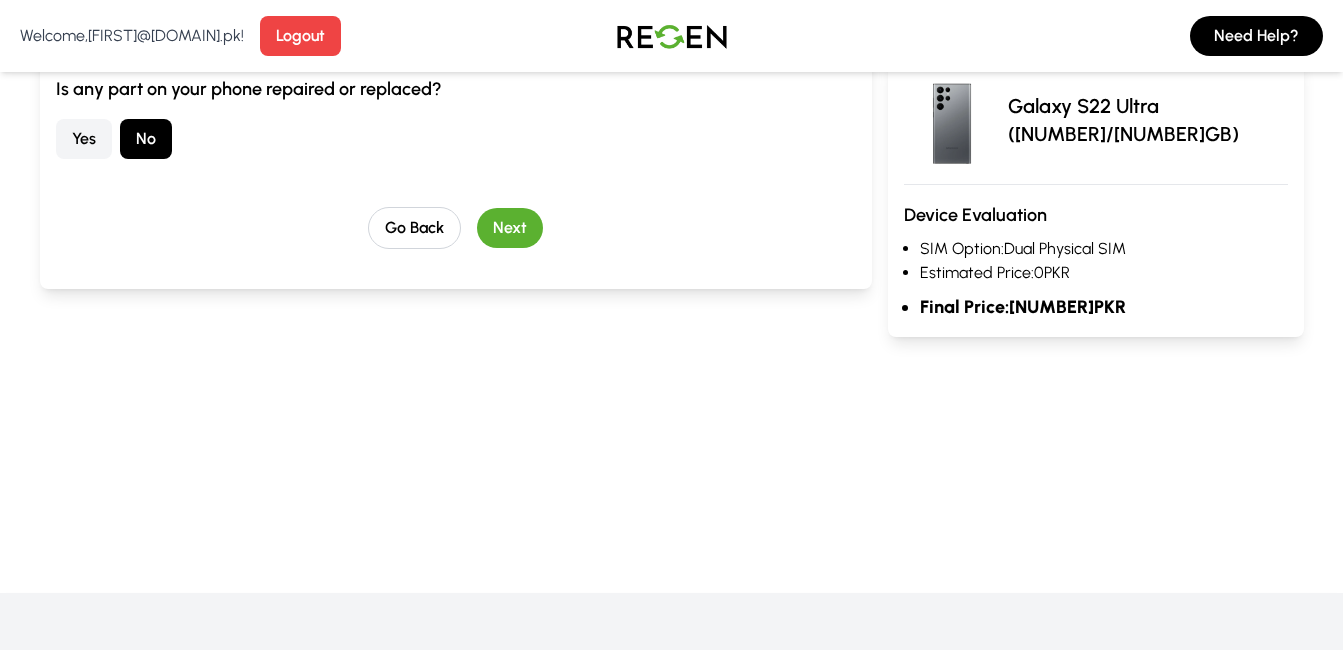 click on "Next" at bounding box center (510, 228) 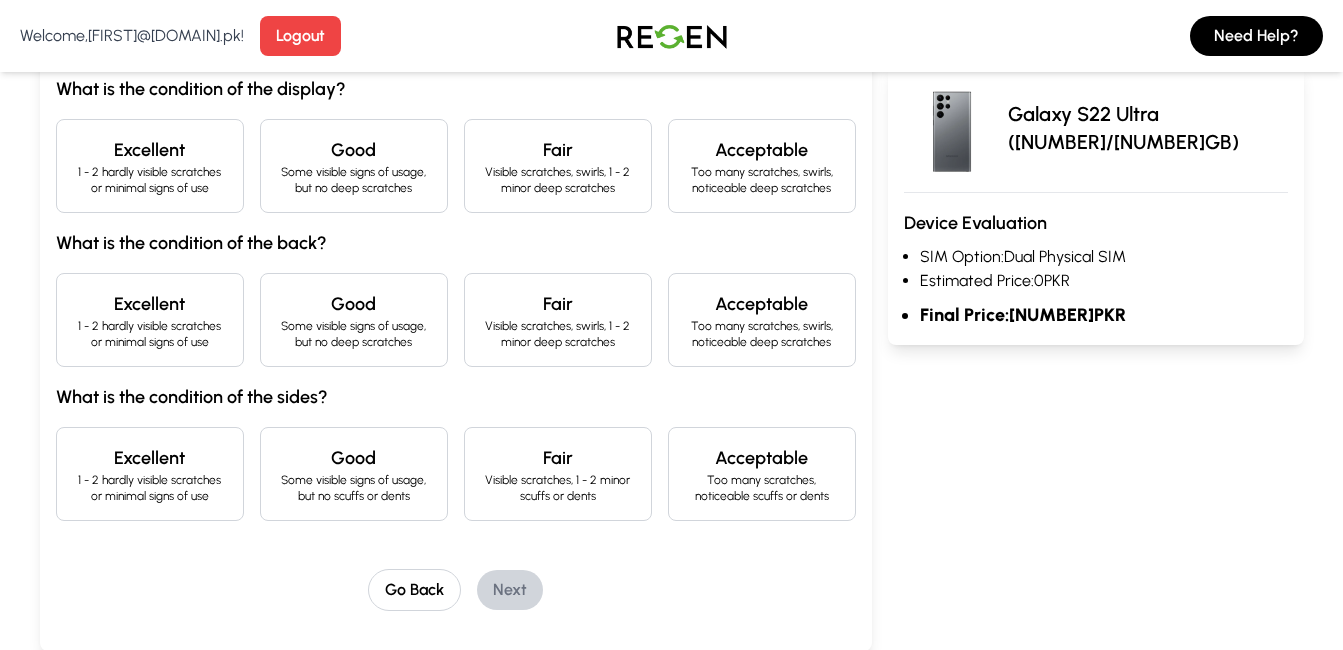 click on "Excellent" at bounding box center (150, 150) 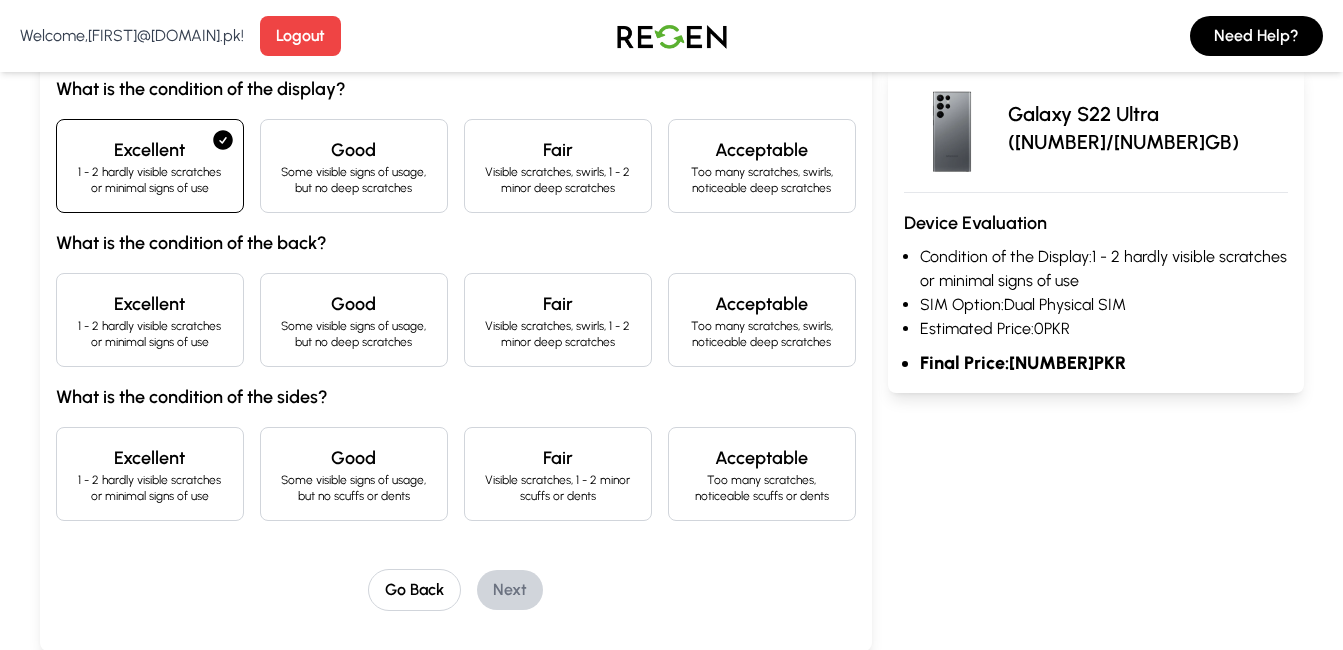 click on "Excellent 1 - 2 hardly visible scratches or minimal signs of use" at bounding box center (150, 320) 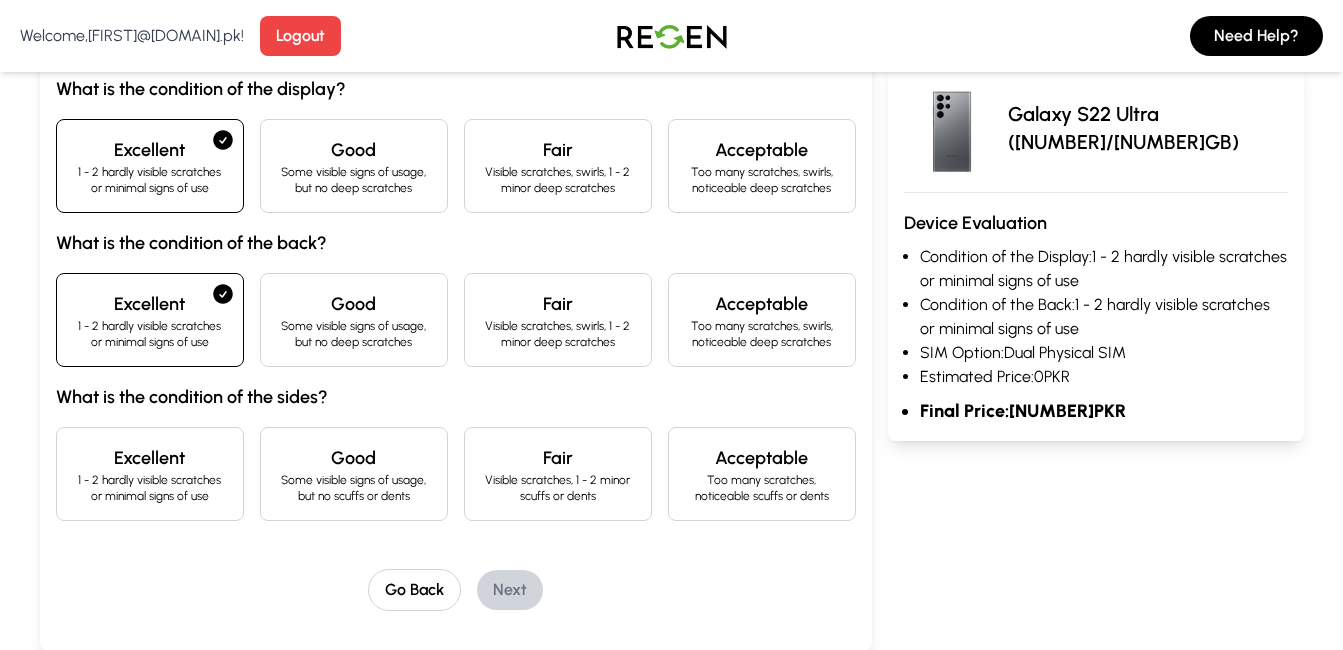 click on "1 - 2 hardly visible scratches or minimal signs of use" at bounding box center [150, 488] 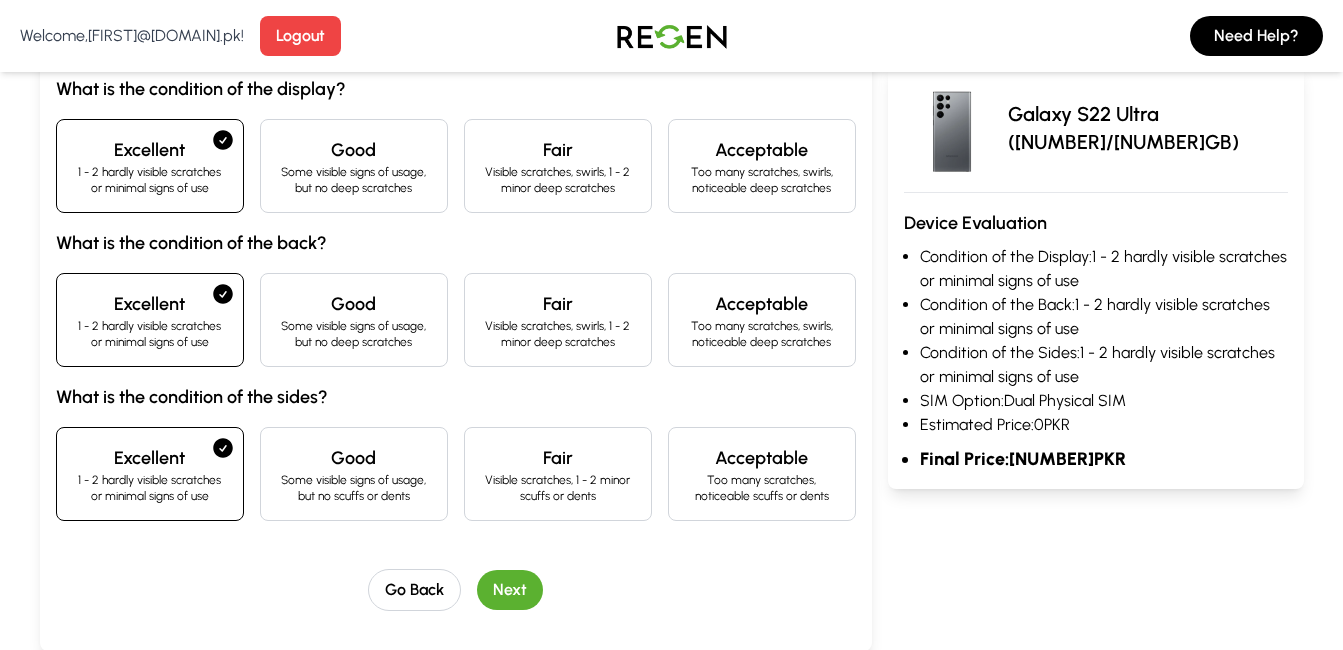 click on "Next" at bounding box center [510, 590] 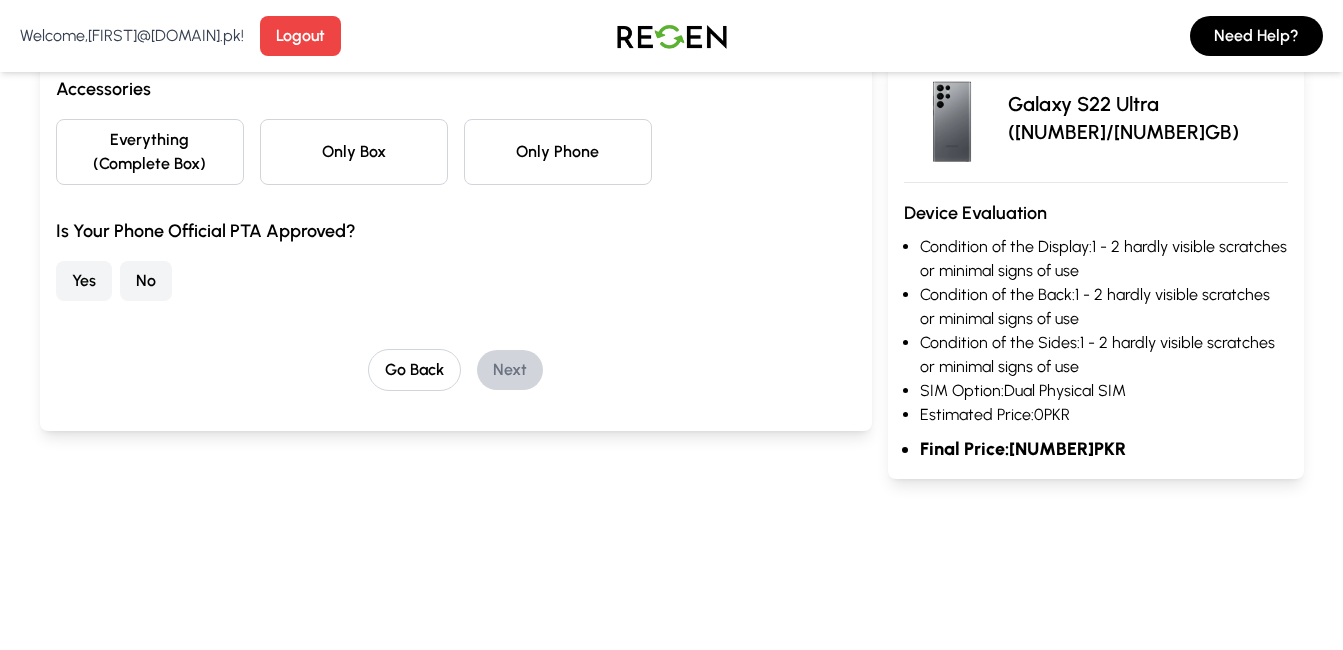 click on "Everything (Complete Box)" at bounding box center (150, 152) 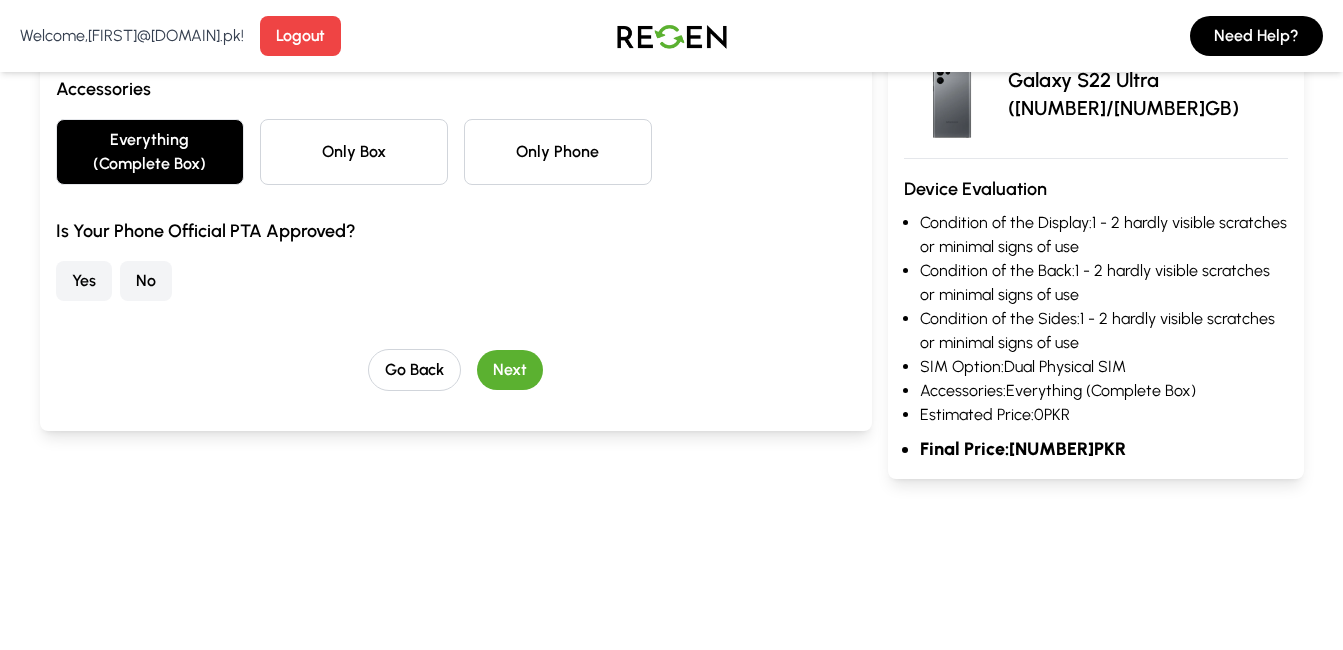 drag, startPoint x: 82, startPoint y: 253, endPoint x: 82, endPoint y: 273, distance: 20 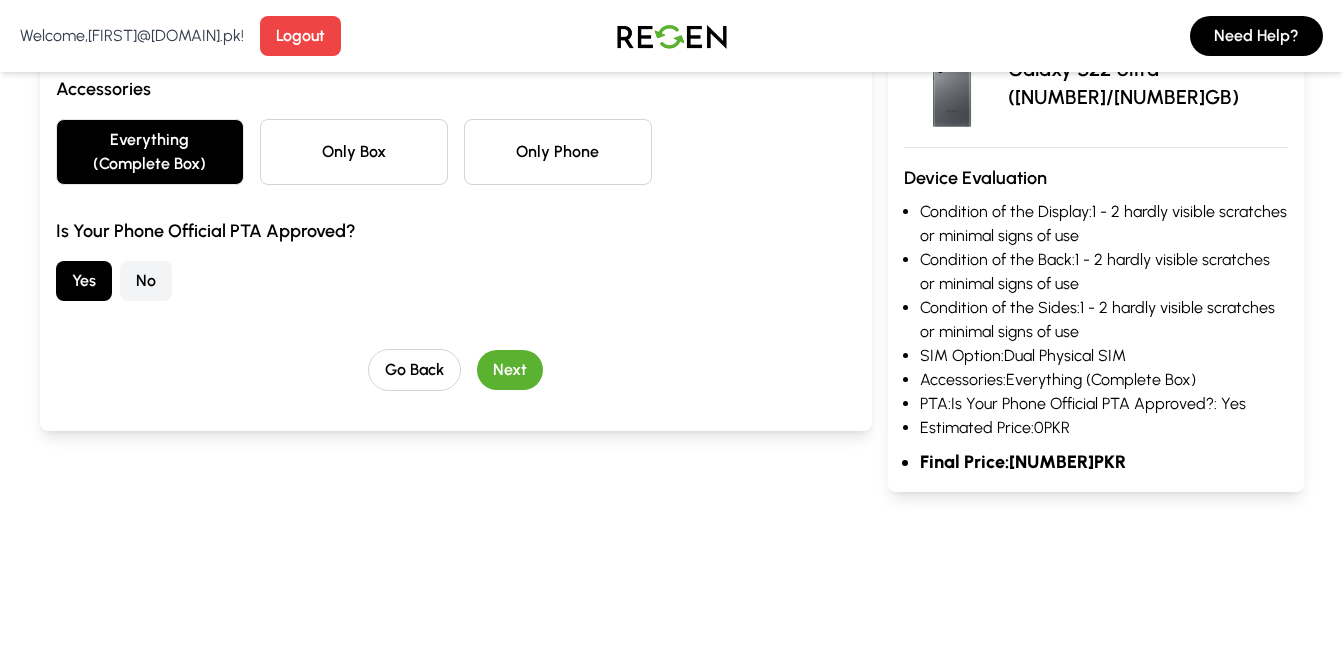 click on "Next" at bounding box center [510, 370] 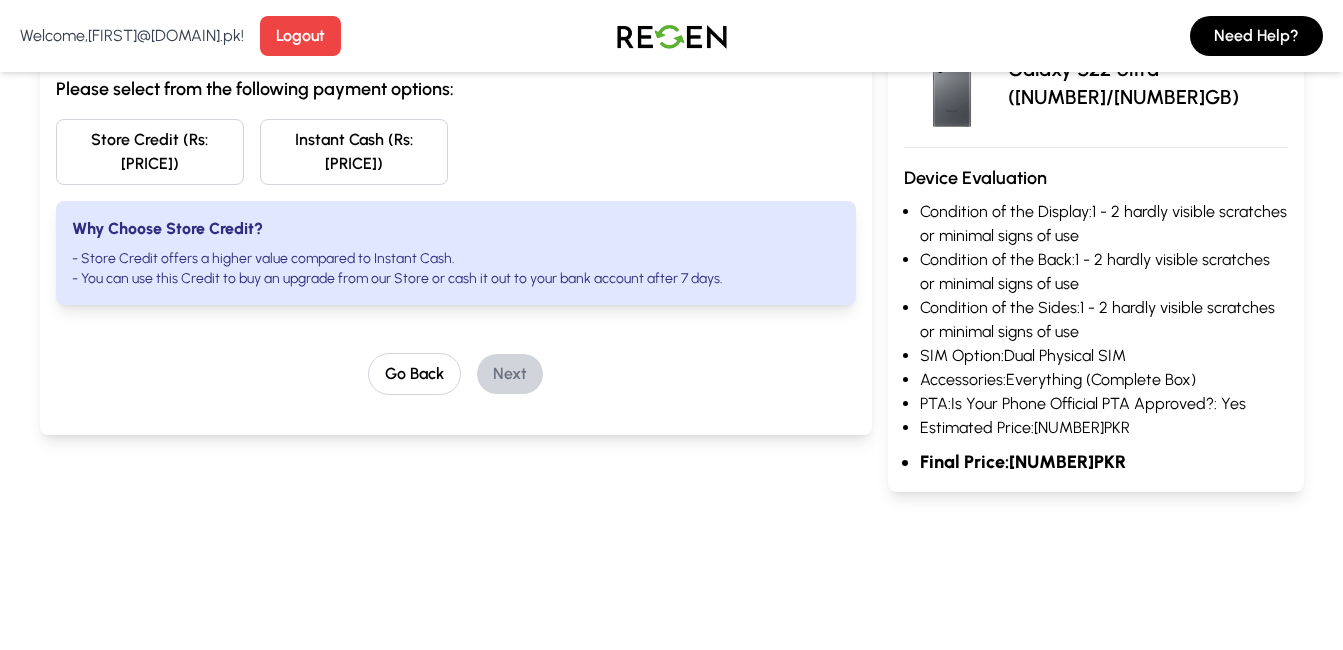 click on "Store Credit (Rs: [PRICE])" at bounding box center (150, 152) 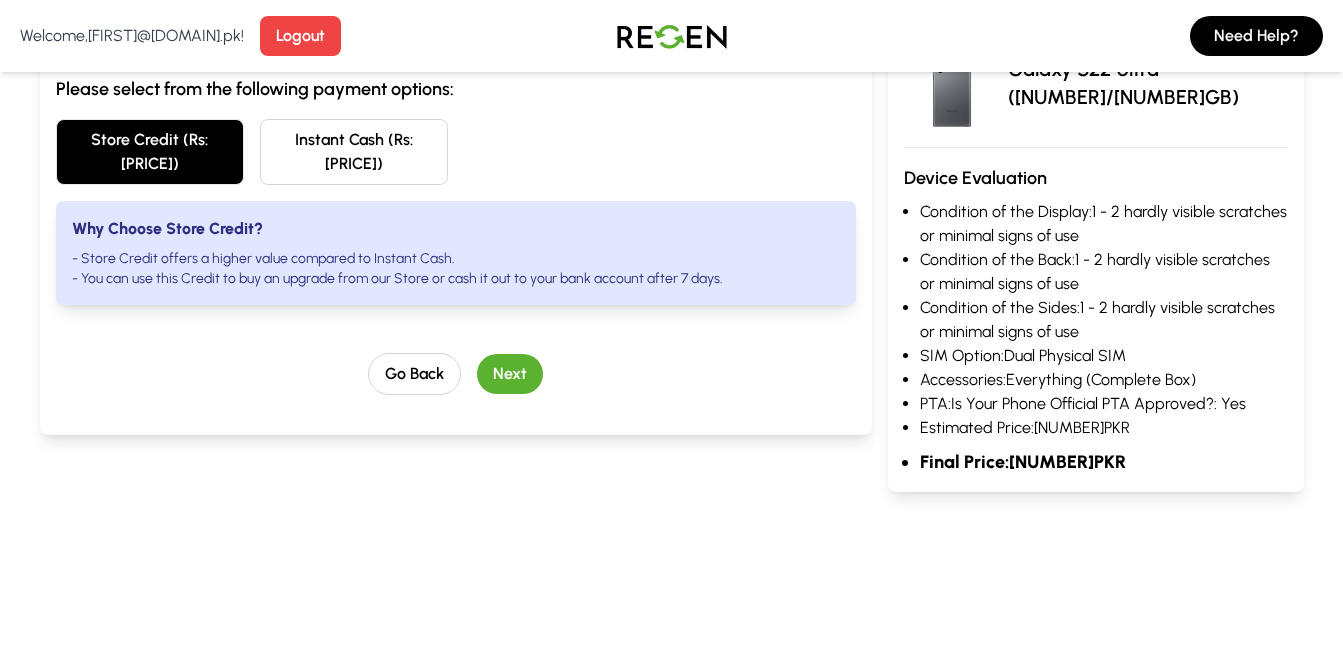 click on "Next" at bounding box center [510, 374] 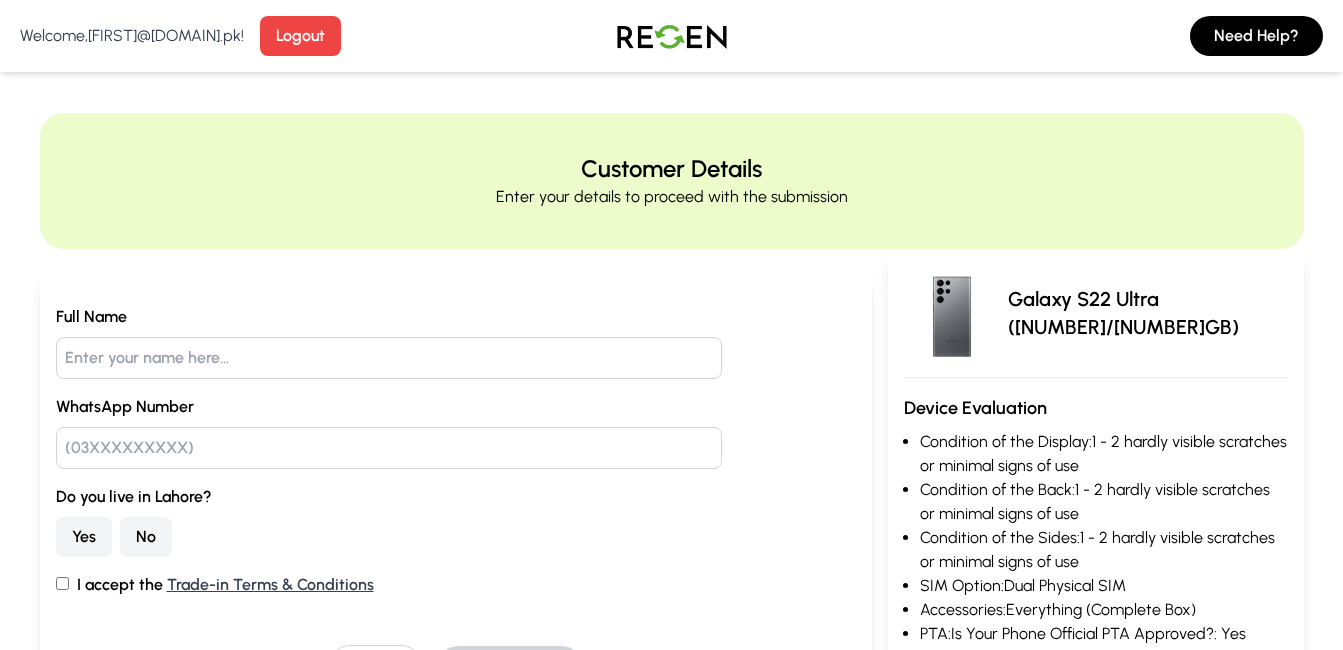 scroll, scrollTop: 0, scrollLeft: 0, axis: both 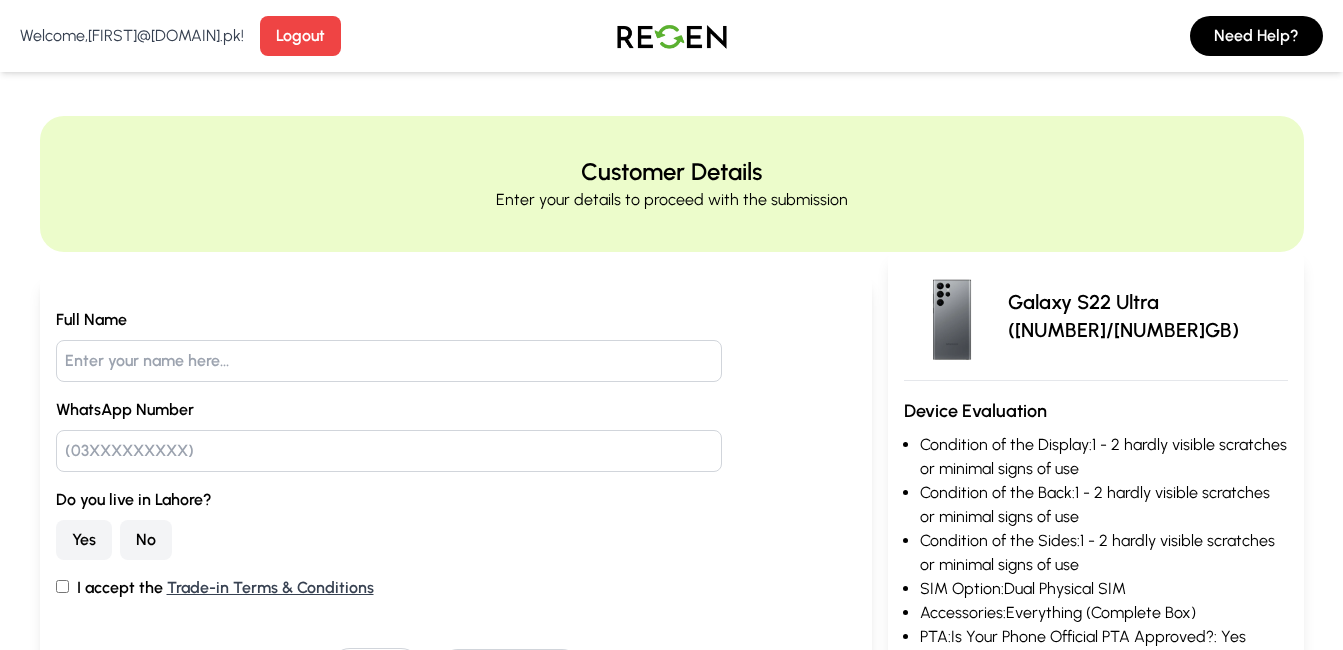 click at bounding box center [389, 361] 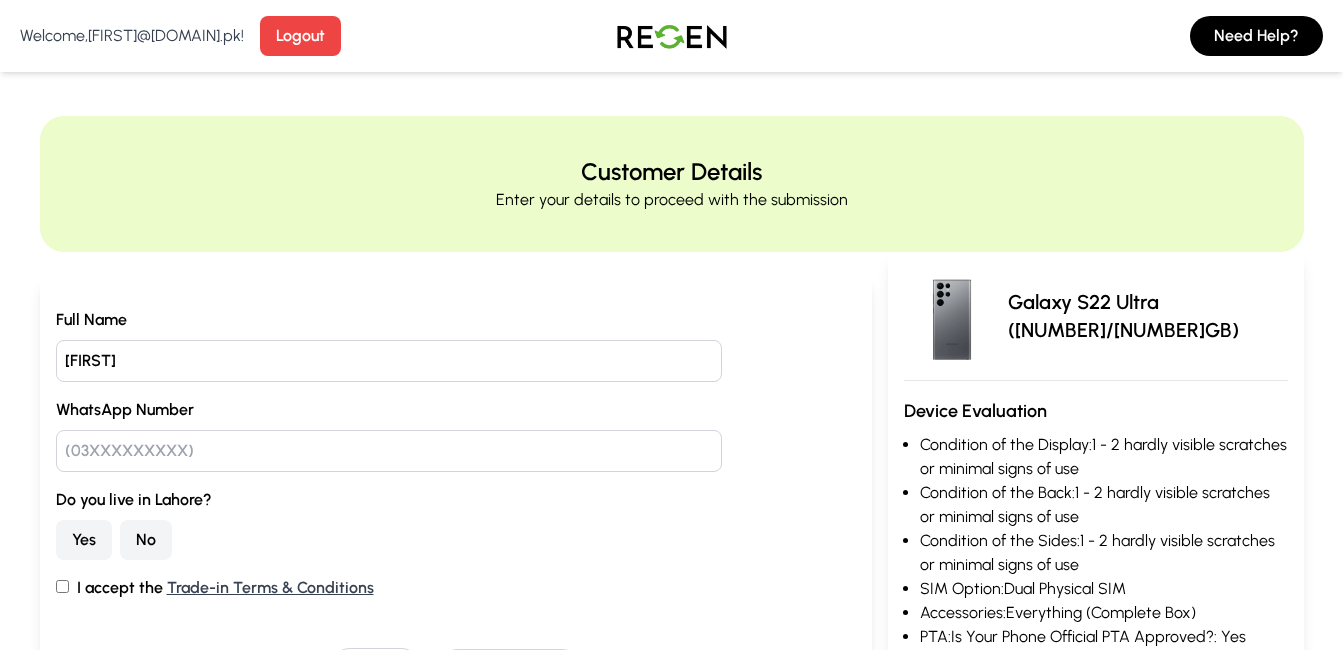 type on "[FIRST]" 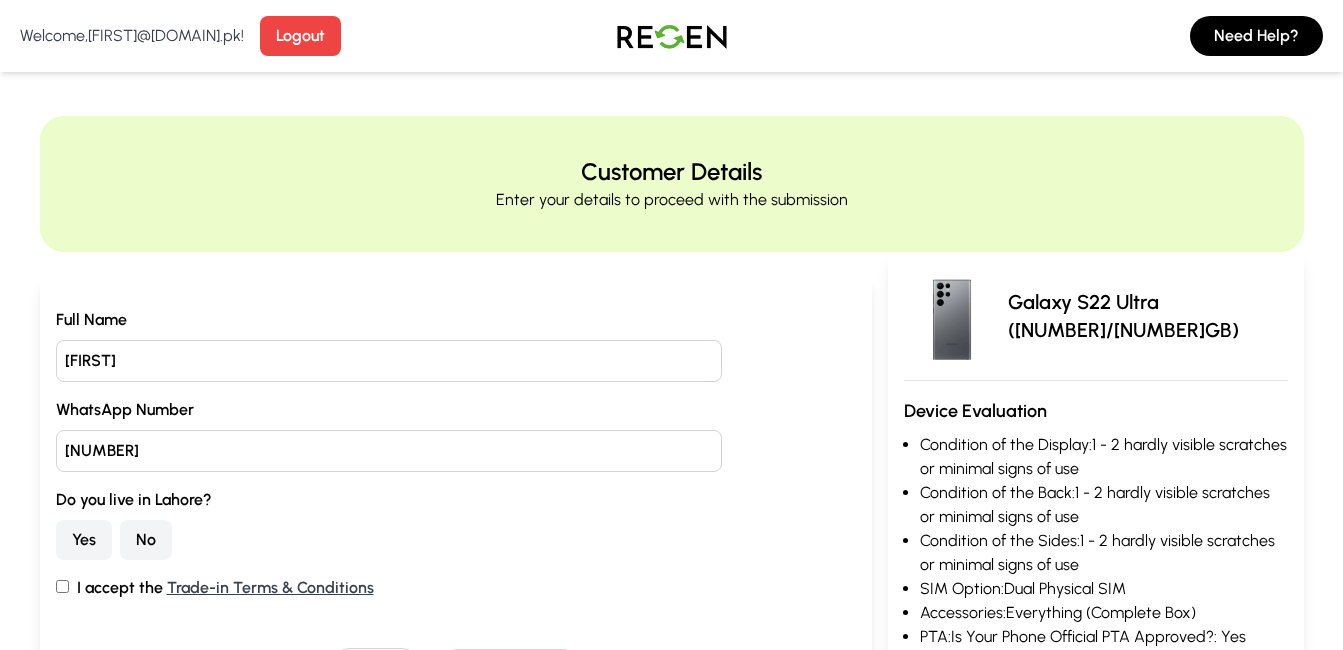 type on "[NUMBER]" 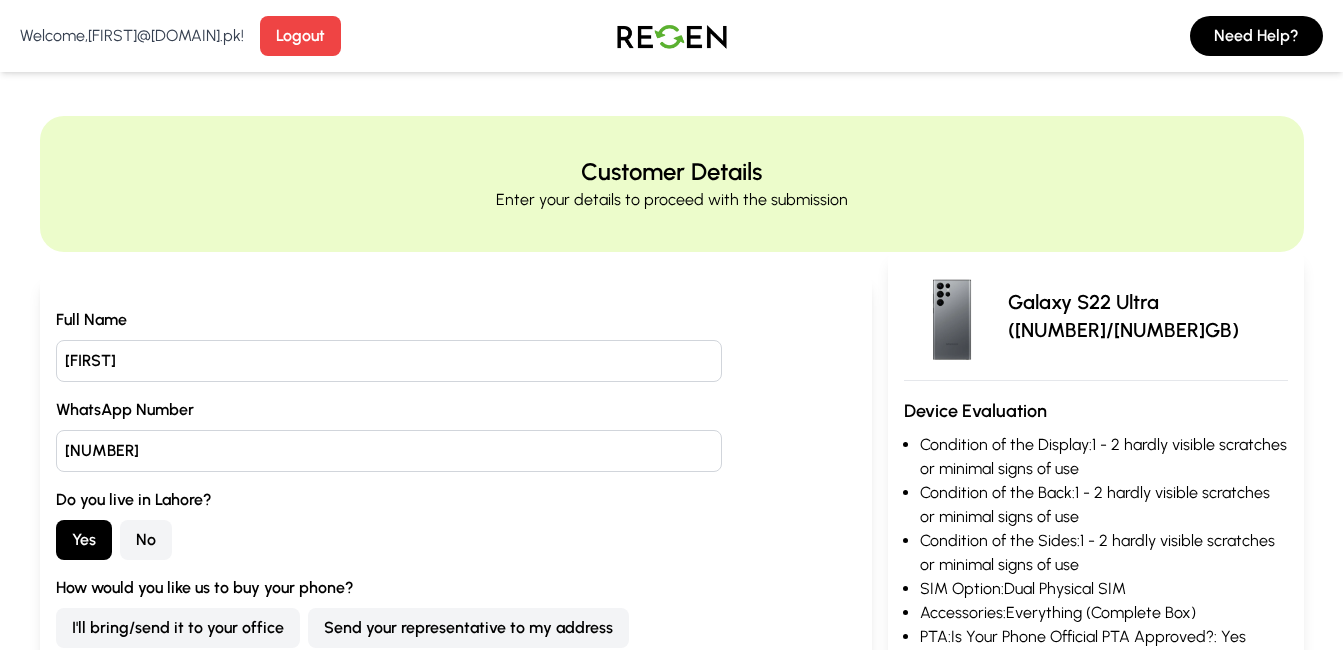 click on "I'll bring/send it to your office" at bounding box center (178, 628) 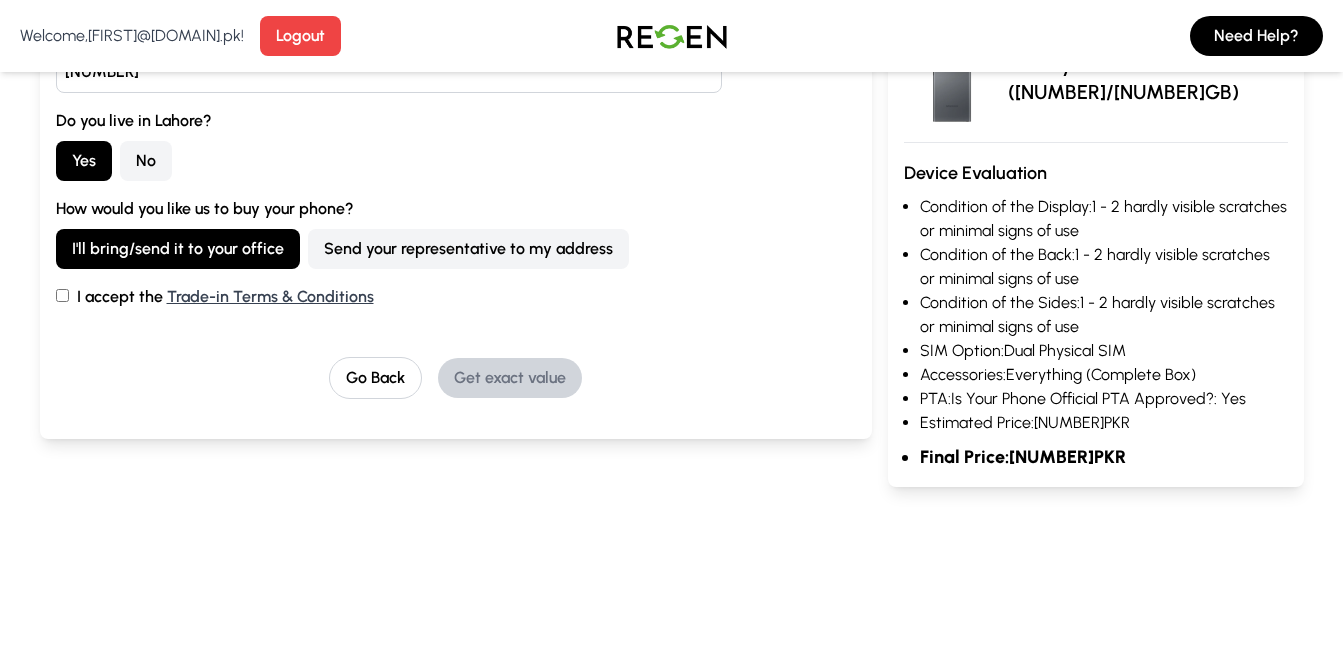 scroll, scrollTop: 467, scrollLeft: 0, axis: vertical 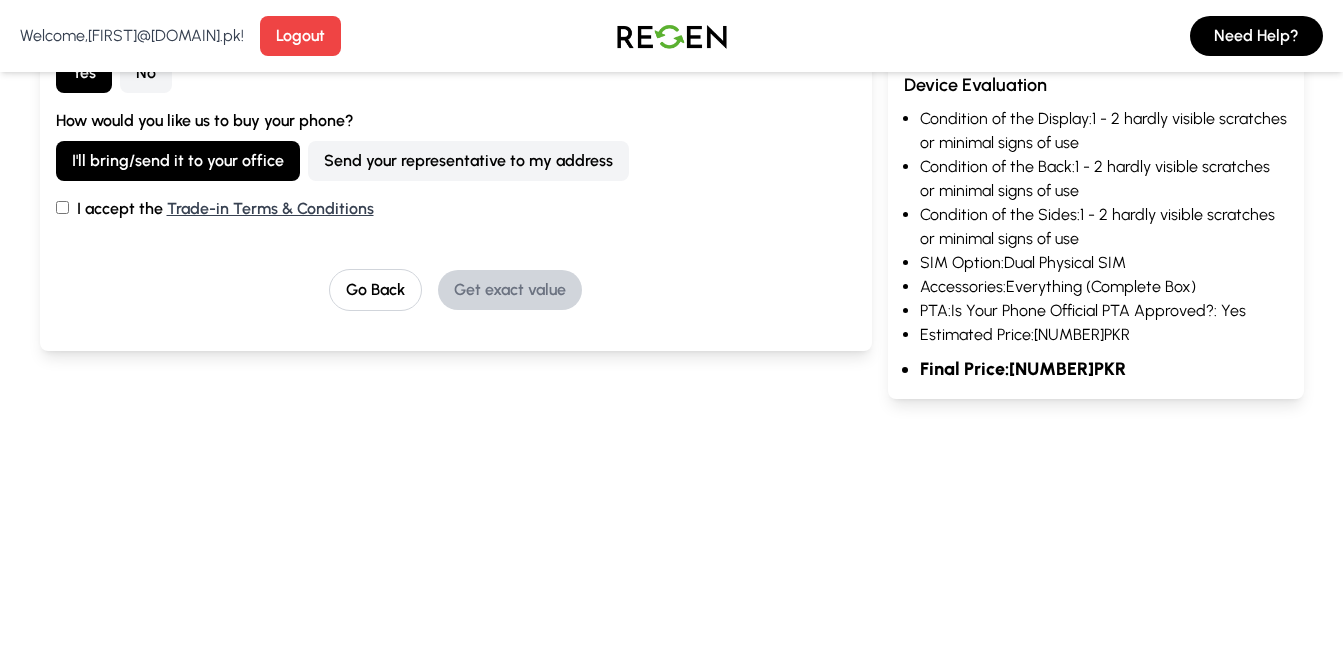 click on "I accept the   Trade-in Terms & Conditions" at bounding box center [62, 207] 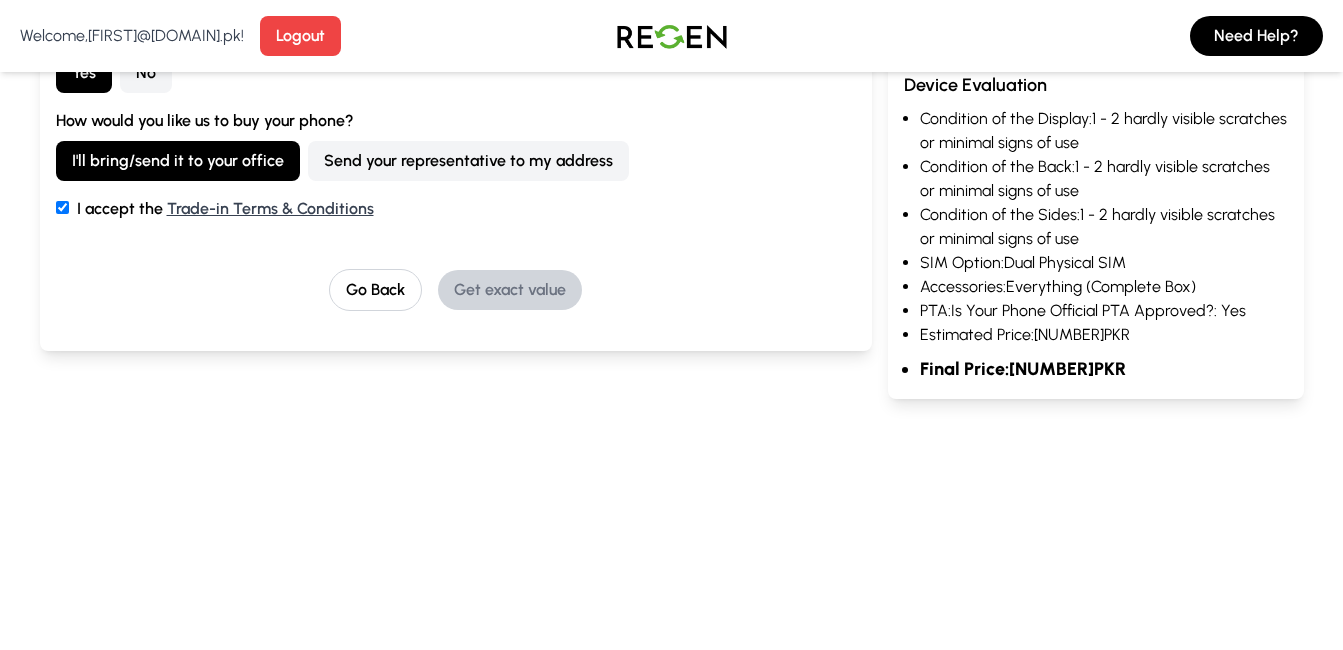 checkbox on "true" 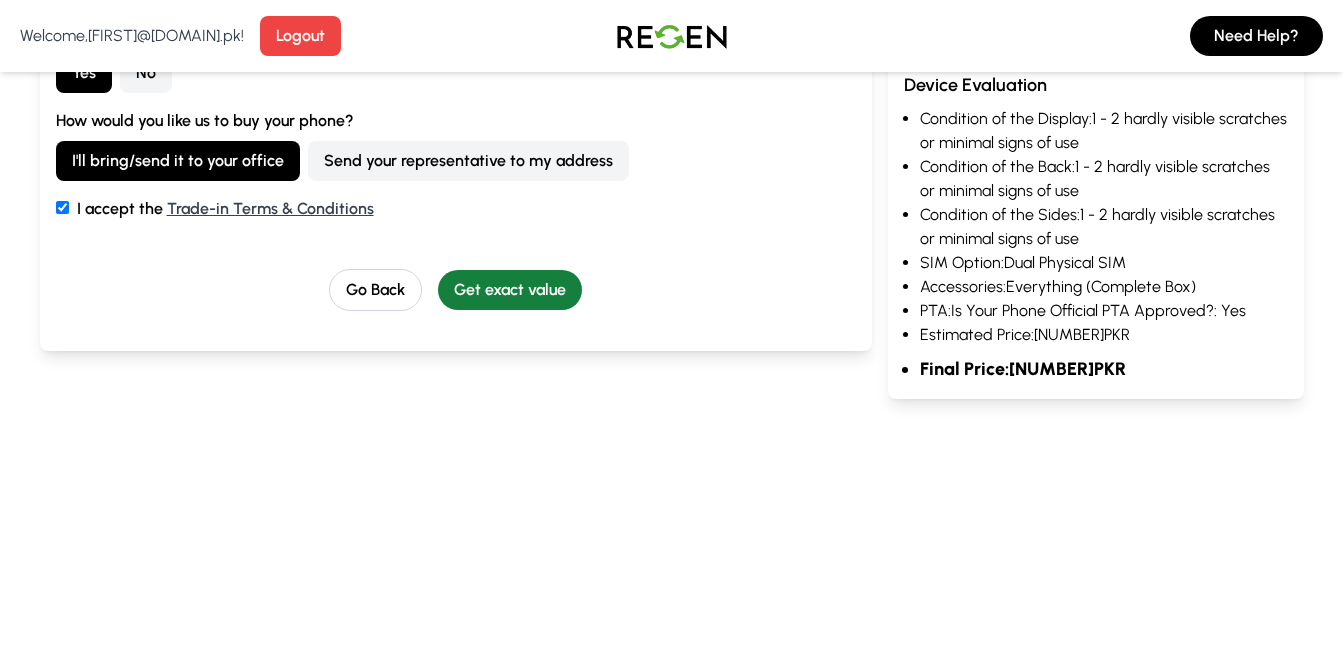 click on "Get exact value" at bounding box center (510, 290) 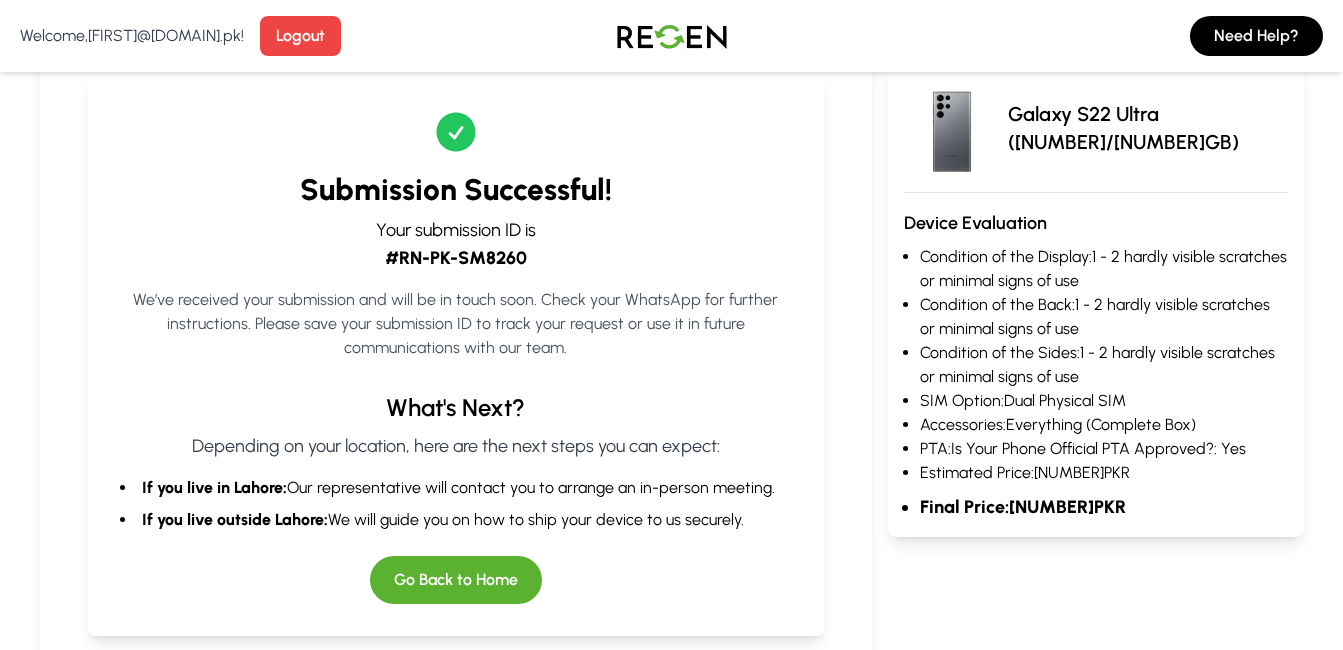 scroll, scrollTop: 234, scrollLeft: 0, axis: vertical 